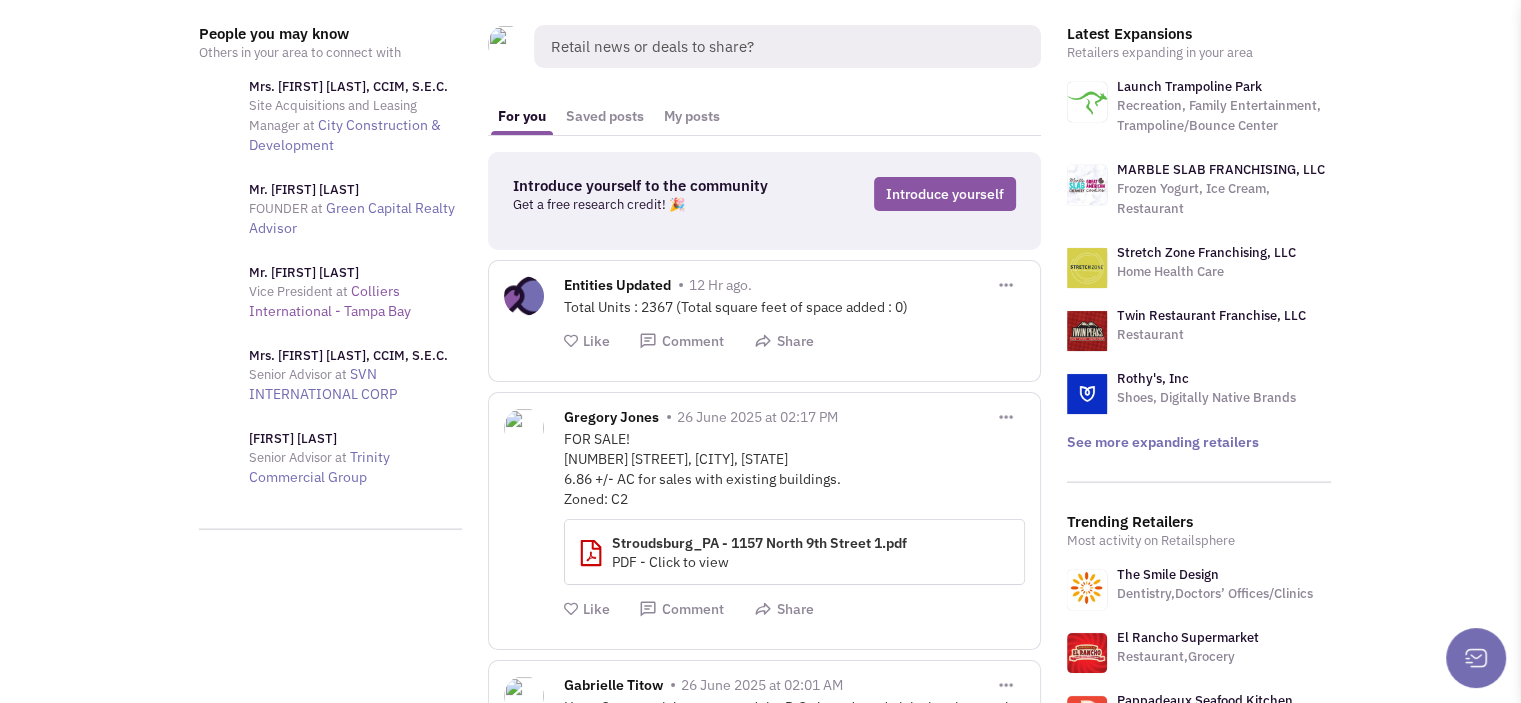 scroll, scrollTop: 0, scrollLeft: 0, axis: both 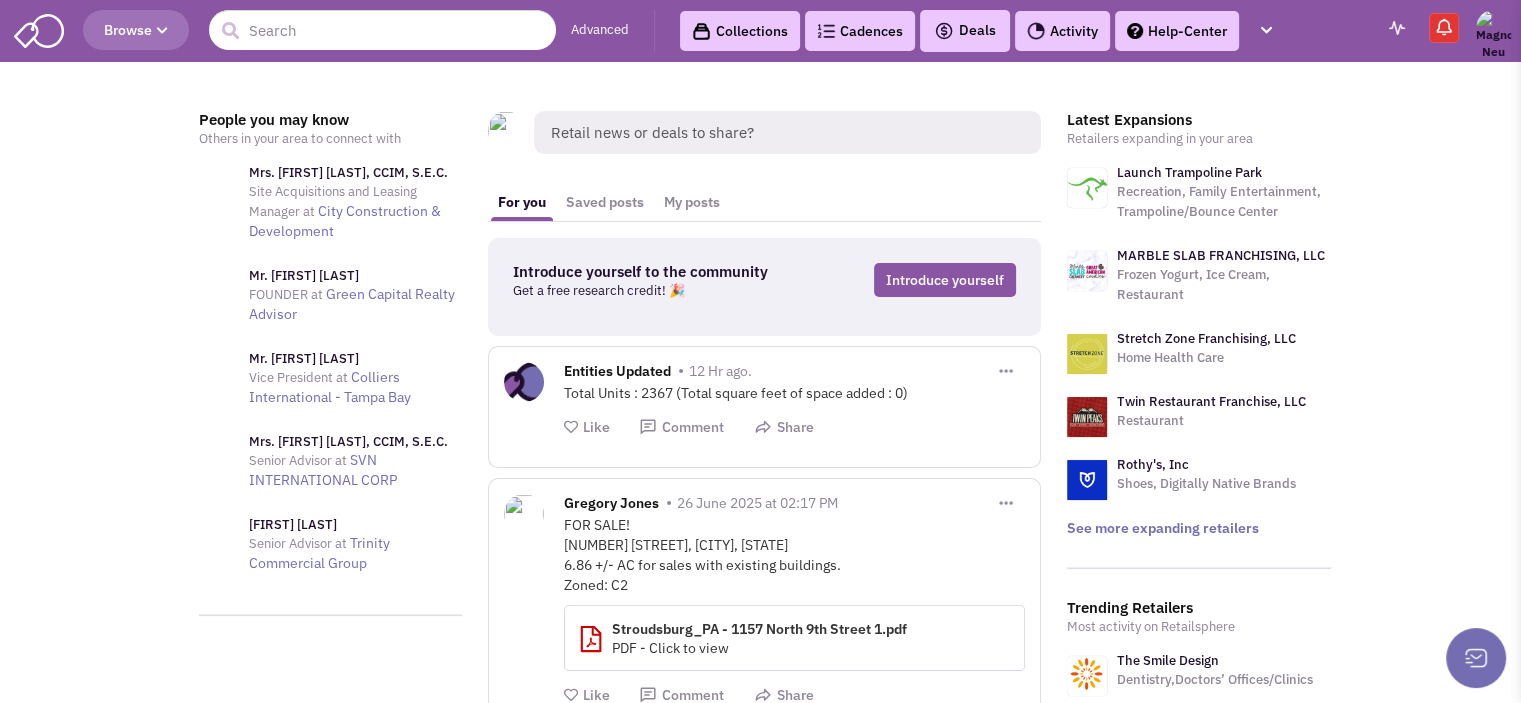 click on "Advanced" at bounding box center (600, 30) 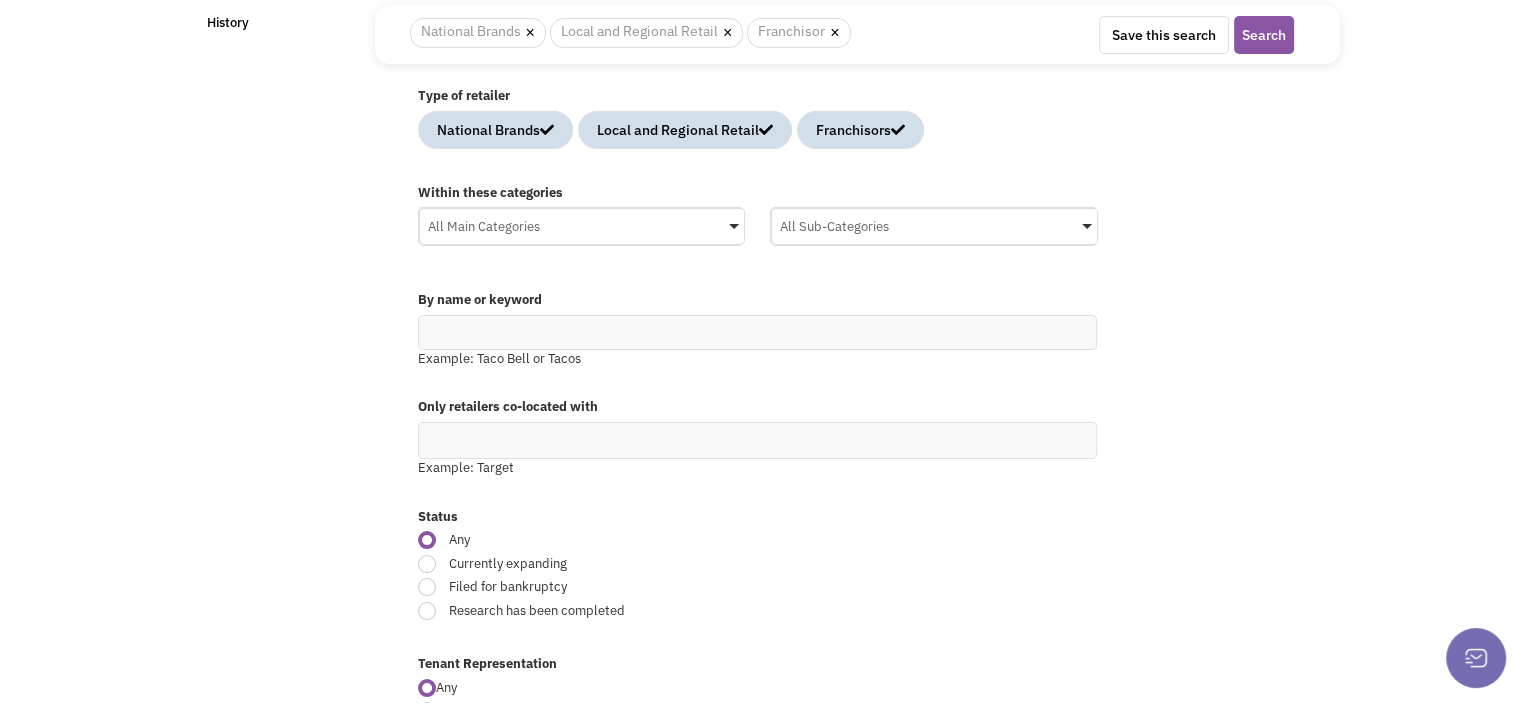 scroll, scrollTop: 200, scrollLeft: 0, axis: vertical 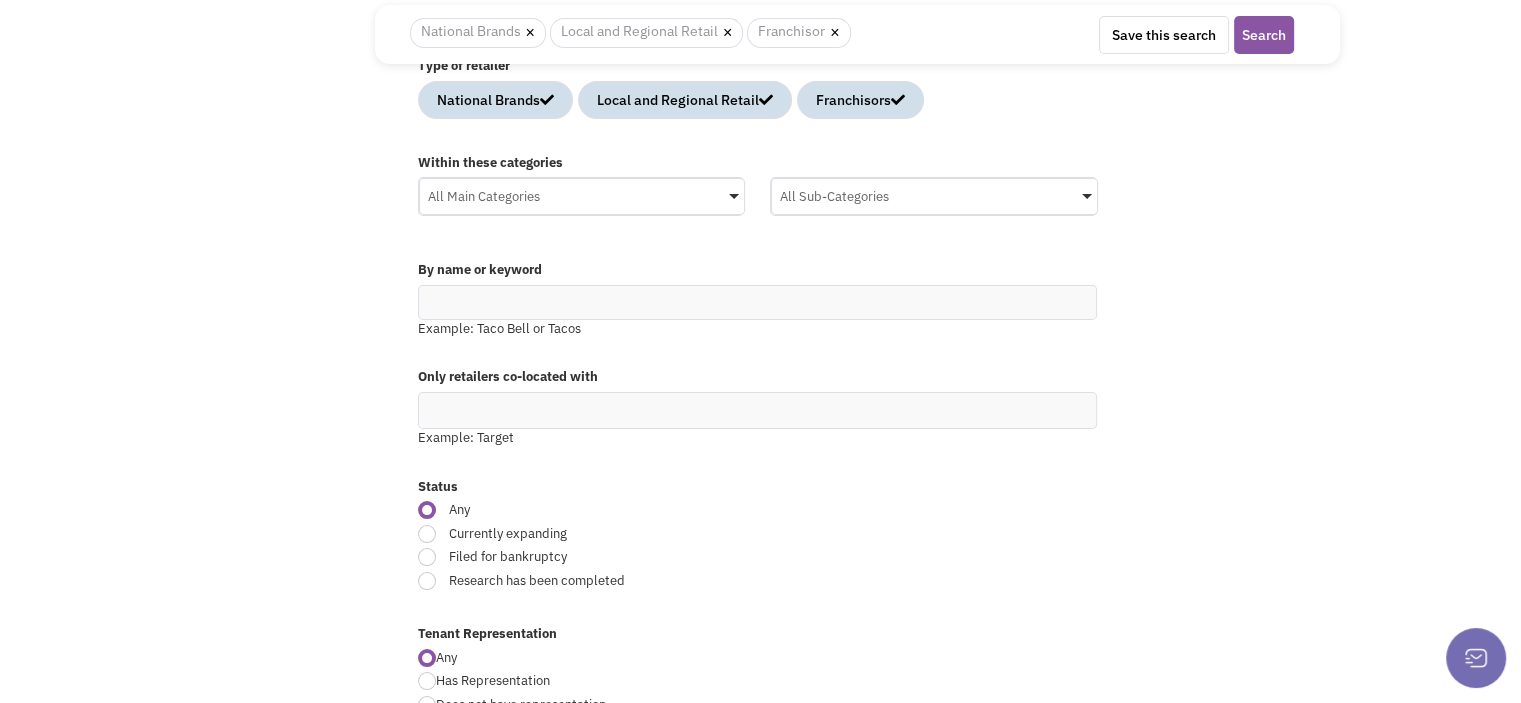 click on "All Main Categories" at bounding box center (582, 194) 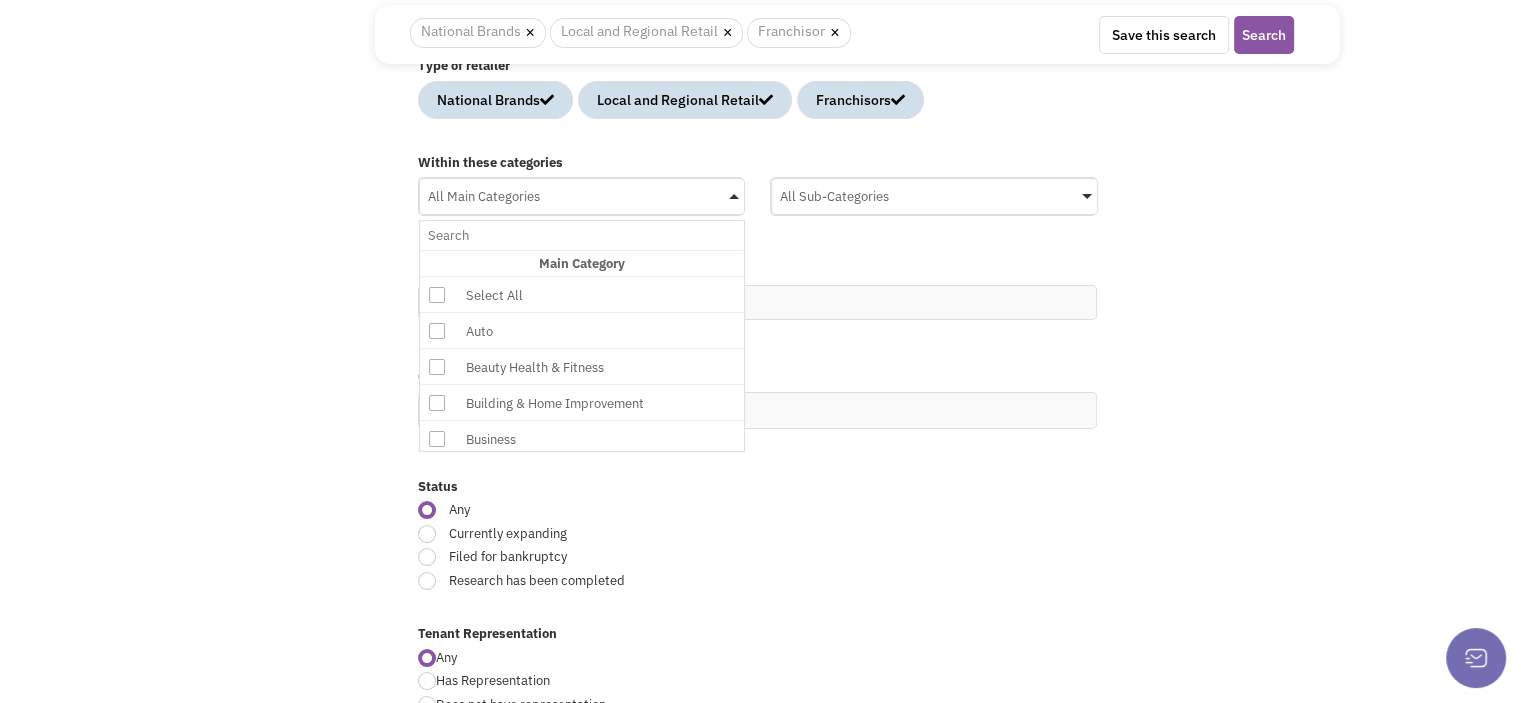 click at bounding box center [437, 295] 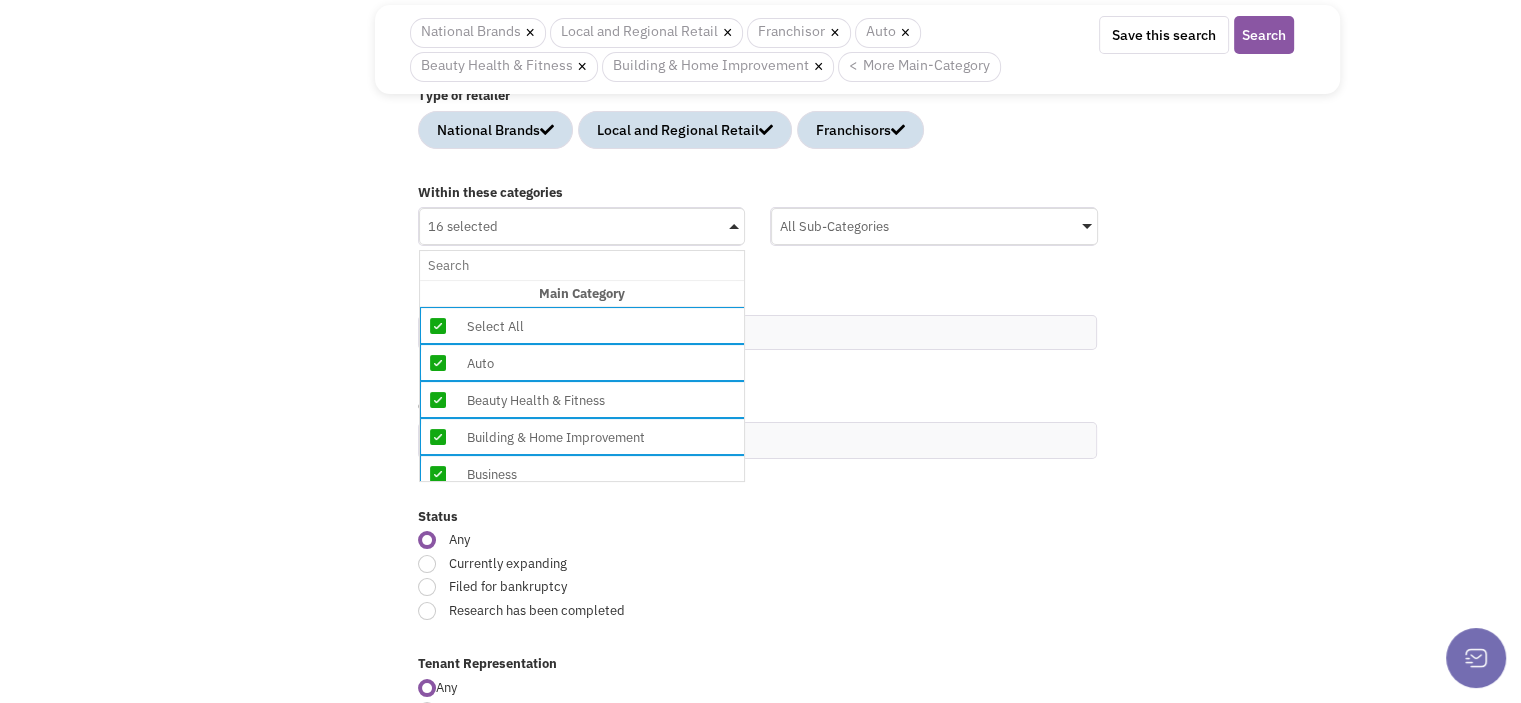 click at bounding box center (438, 363) 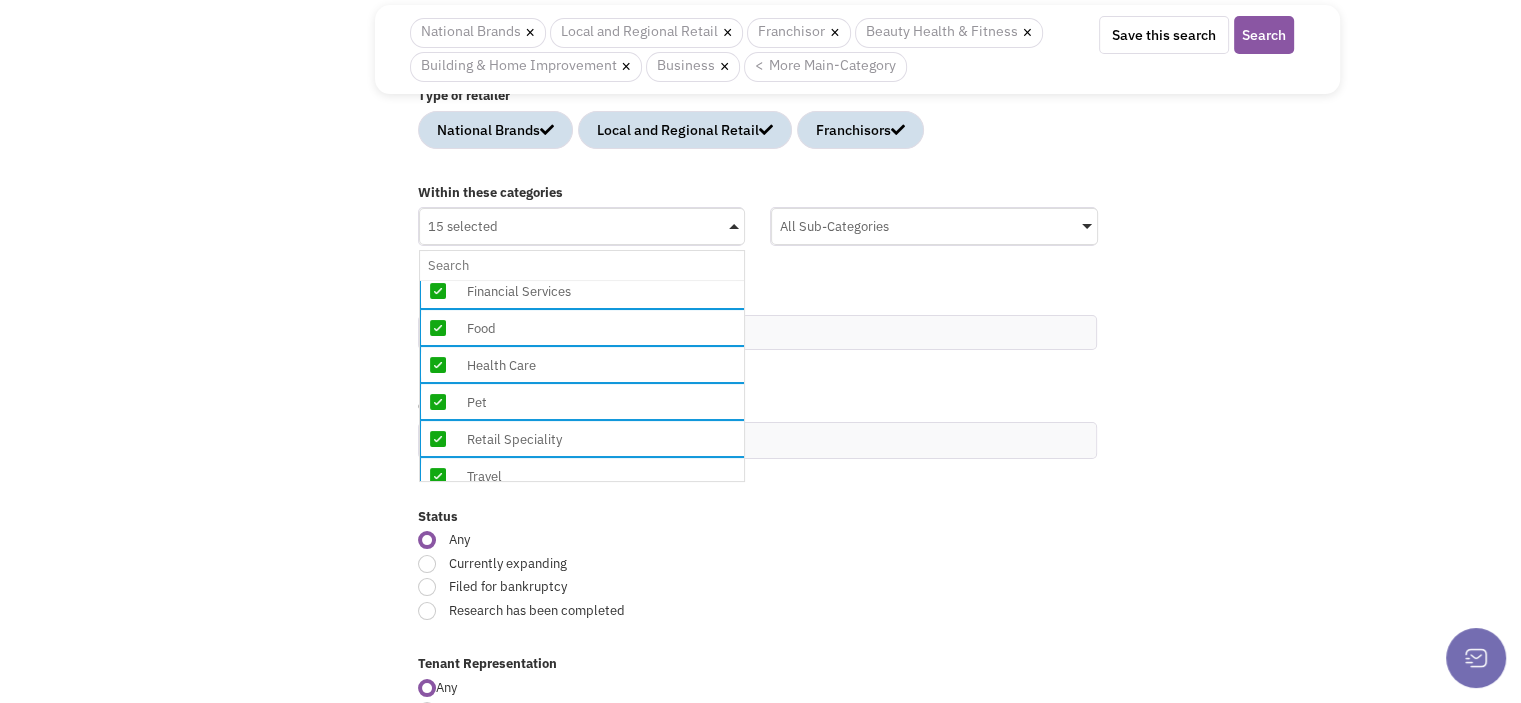 scroll, scrollTop: 461, scrollLeft: 0, axis: vertical 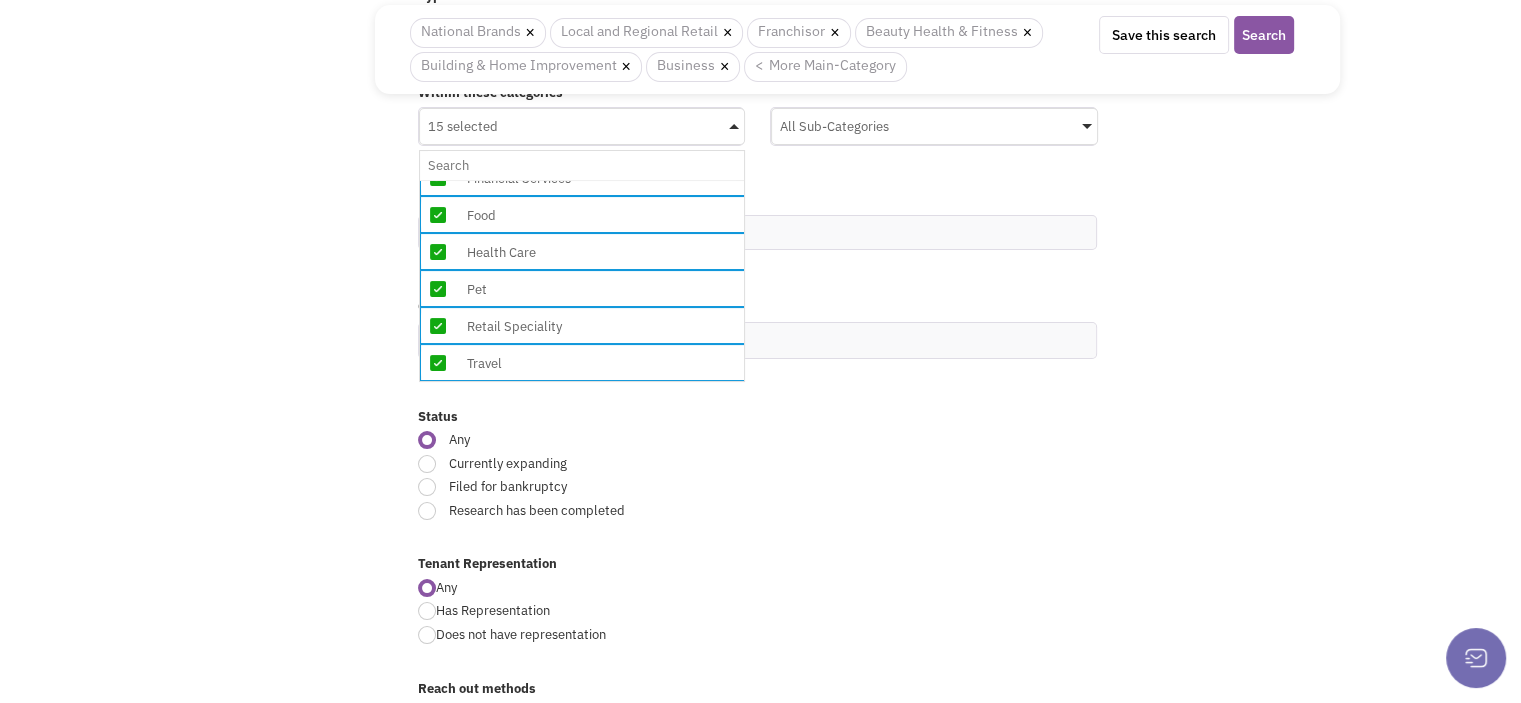 click on "Retailsphere Support
Message
Send
Advanced Search
Saved Searches
History
Retailers
Shopping Locations
Vacancies
Companies
People" at bounding box center (761, 1009) 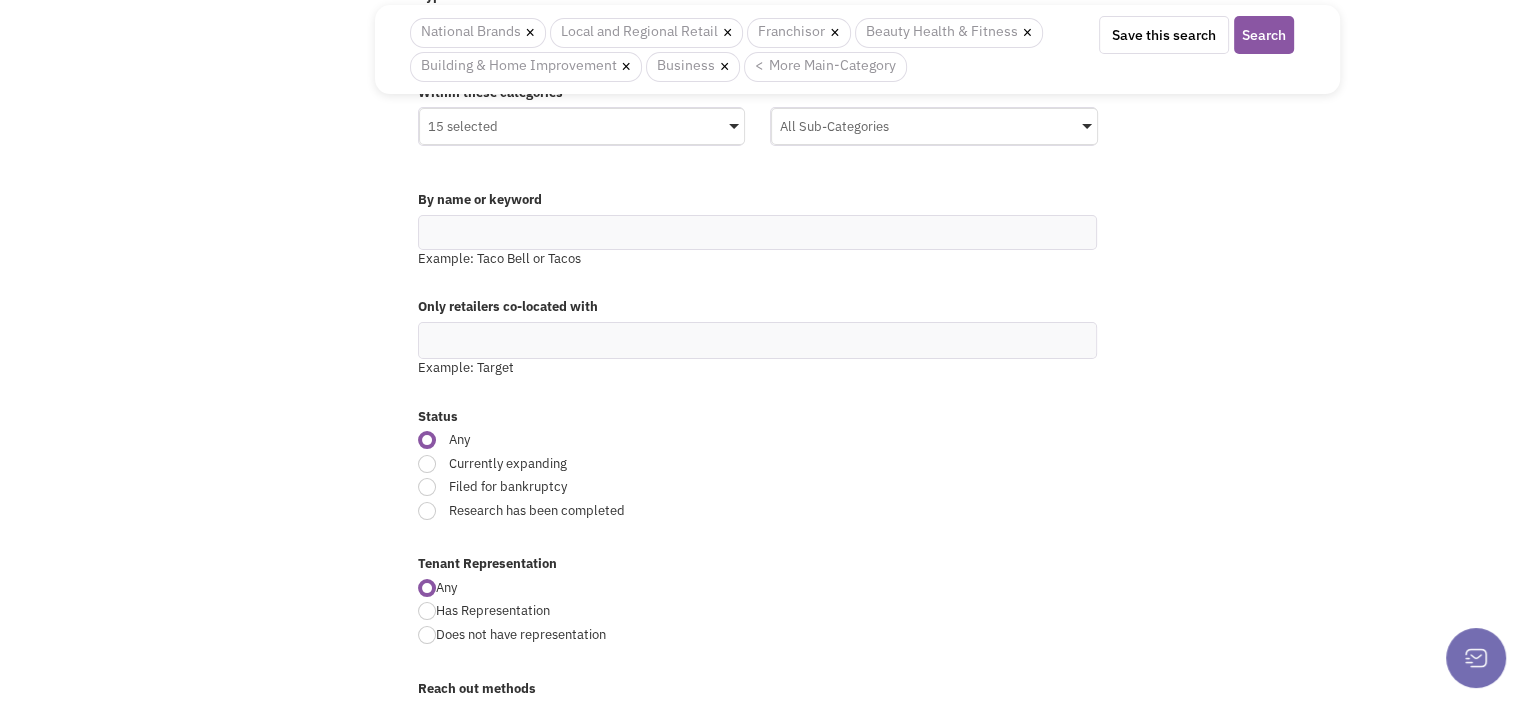 click on "All Sub-Categories" at bounding box center [934, 124] 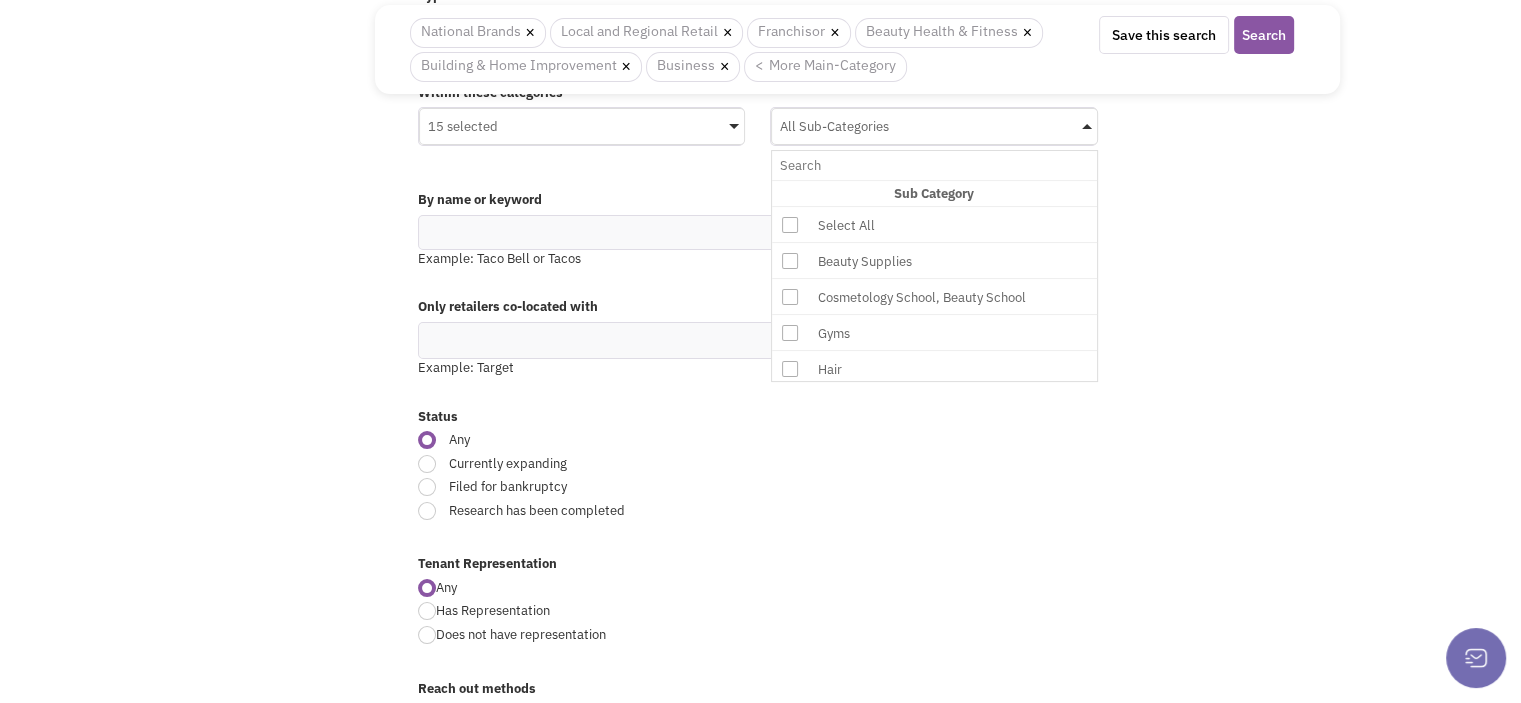 click at bounding box center (790, 225) 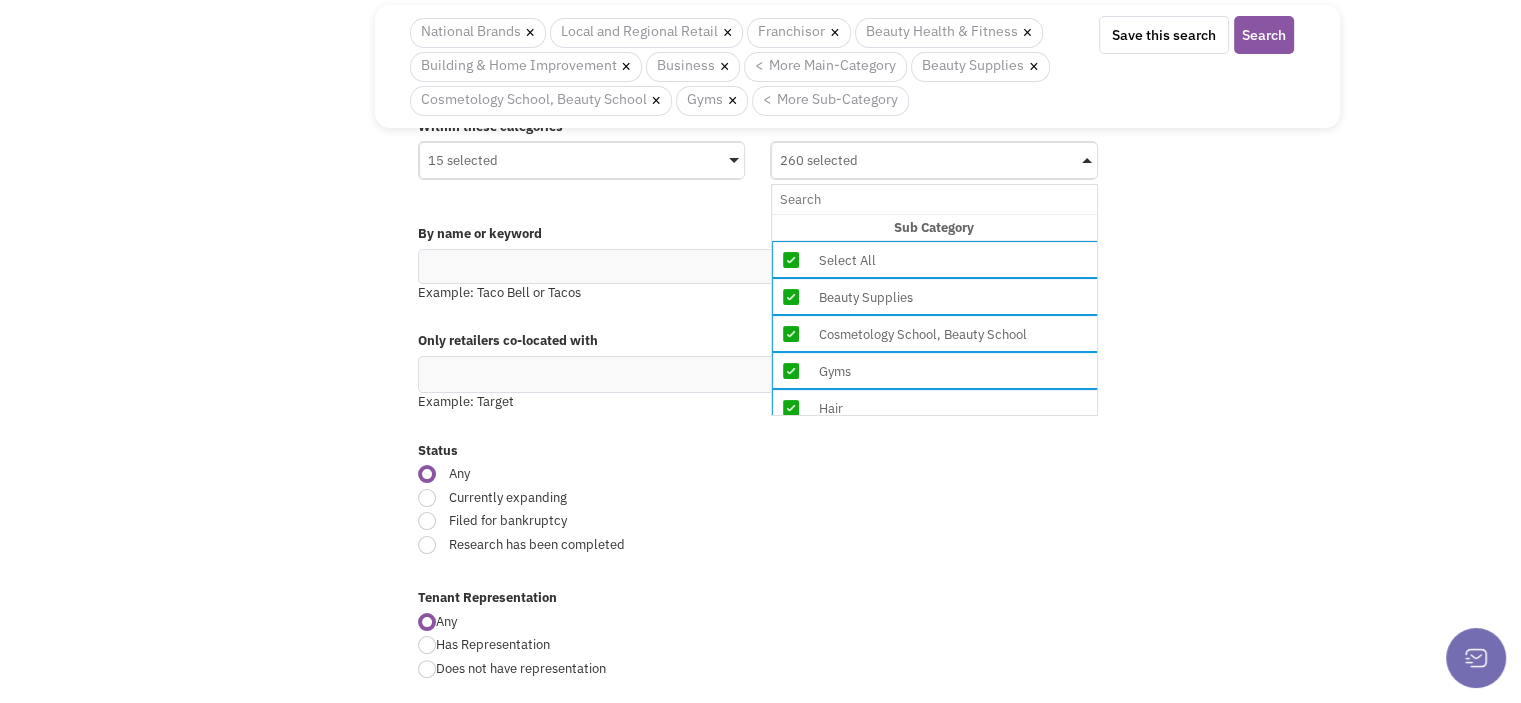scroll, scrollTop: 333, scrollLeft: 0, axis: vertical 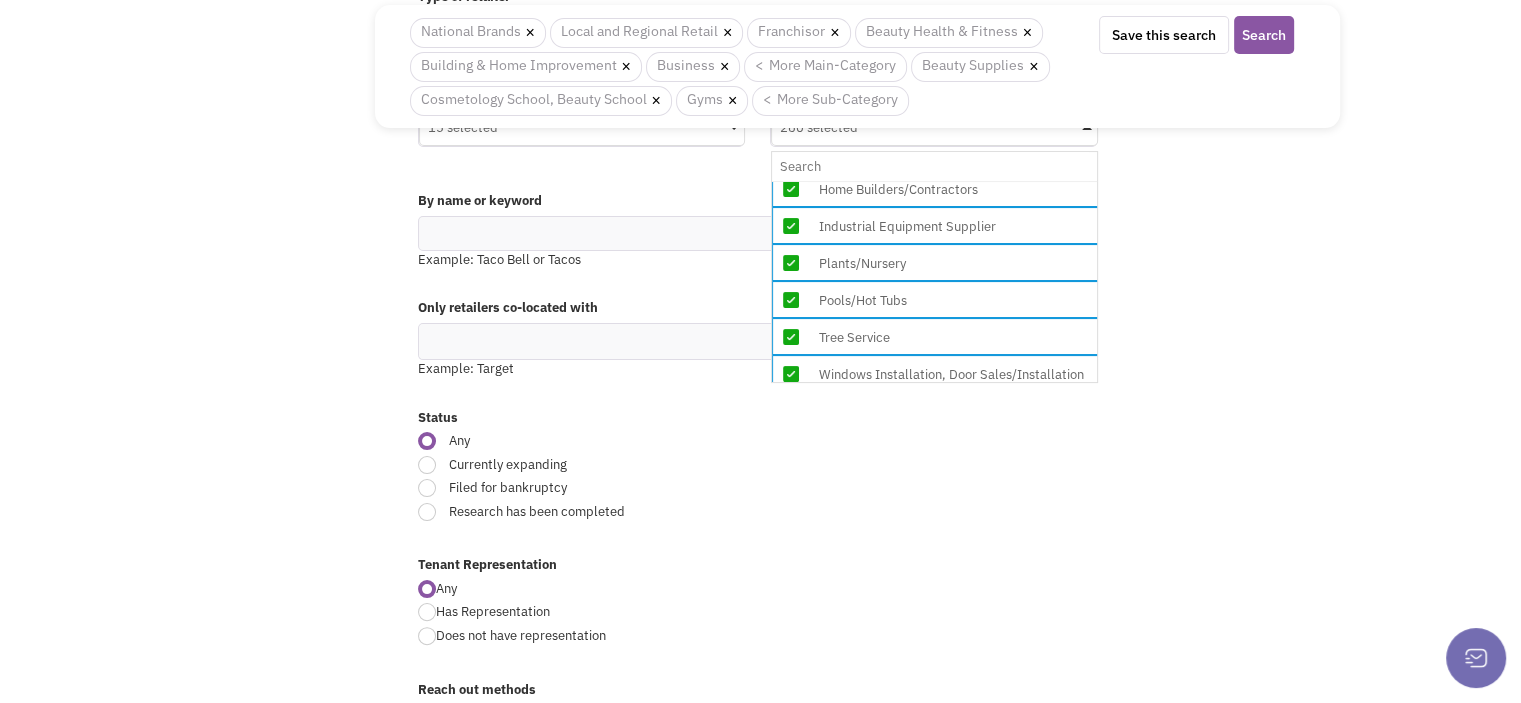 click on "Retailsphere Support
Message
Send
Advanced Search
Saved Searches
History
Retailers
Shopping Locations
Vacancies
Companies
People" at bounding box center [761, 993] 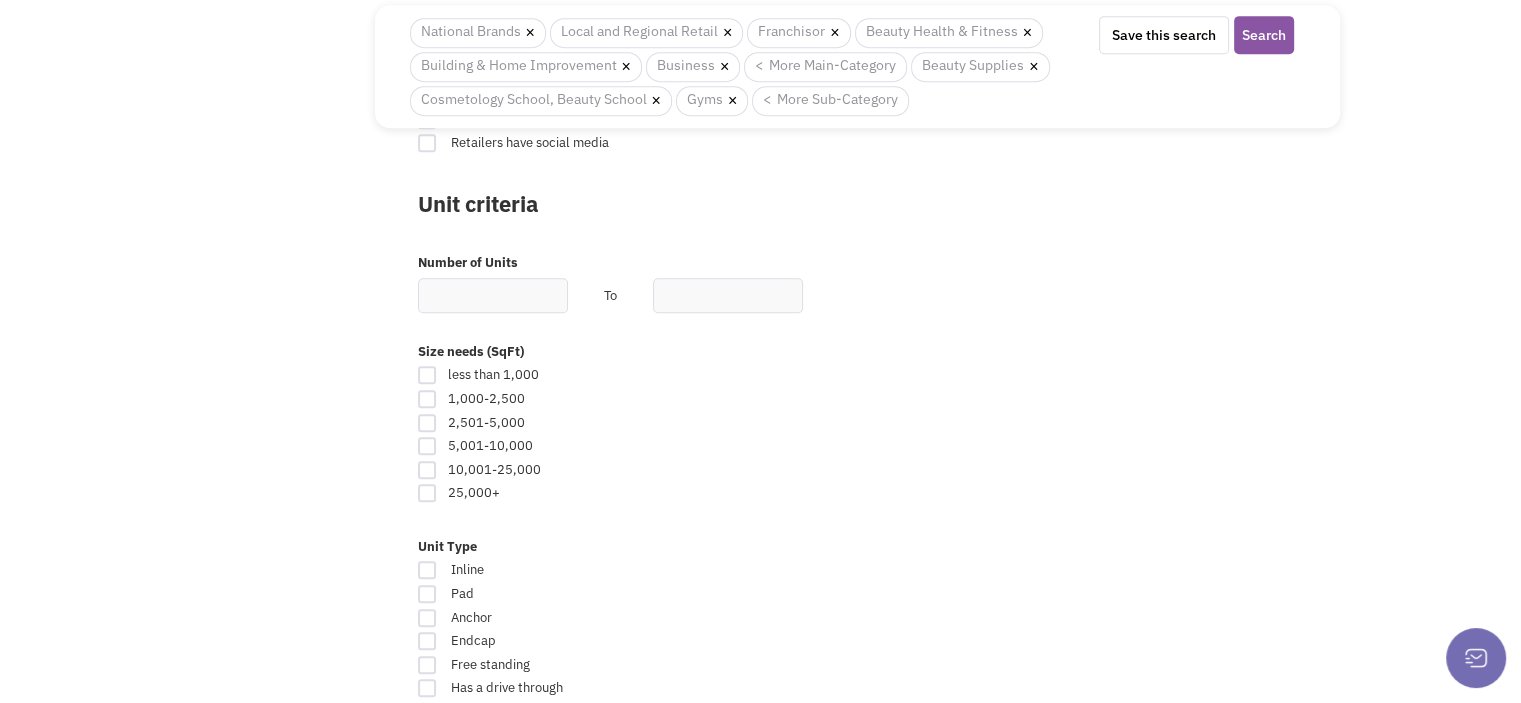 scroll, scrollTop: 1033, scrollLeft: 0, axis: vertical 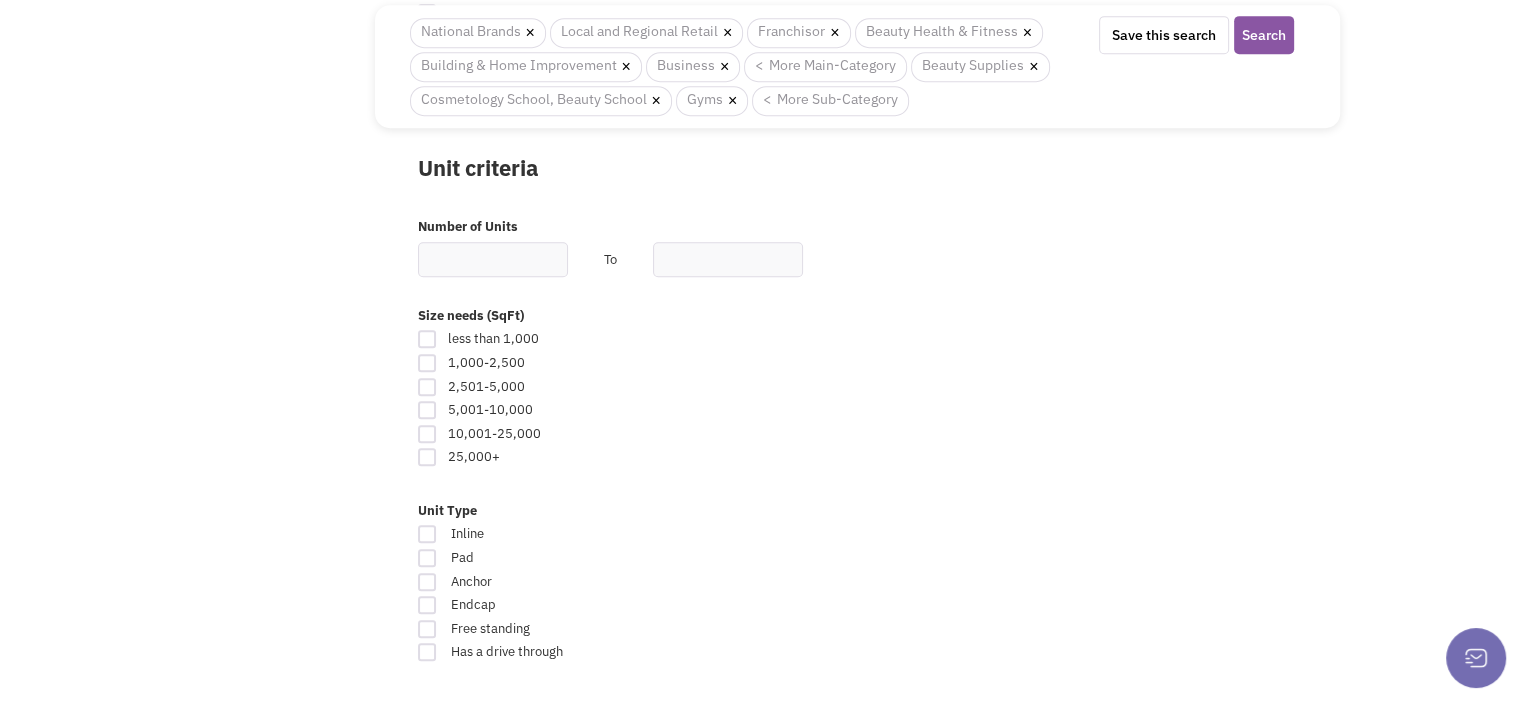 click at bounding box center [427, 339] 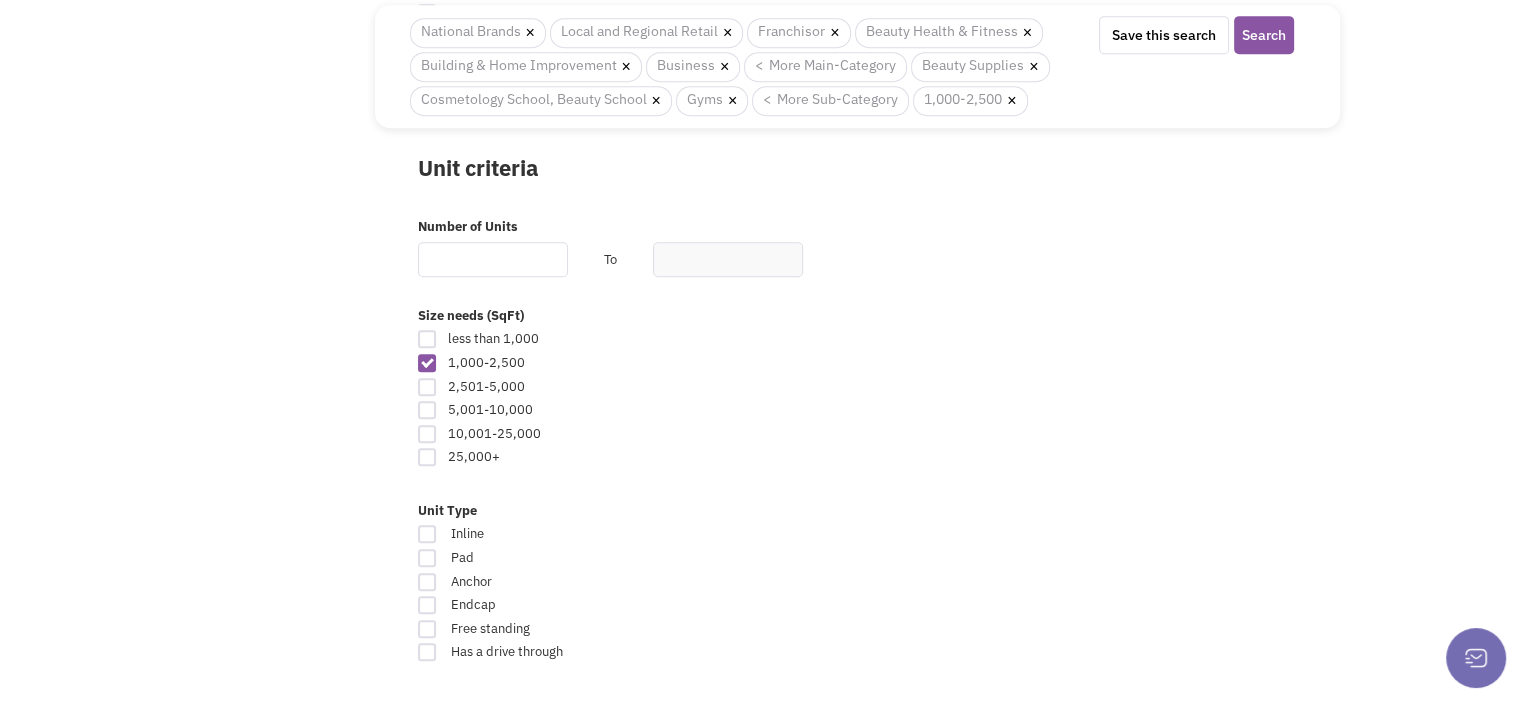 click at bounding box center [493, 259] 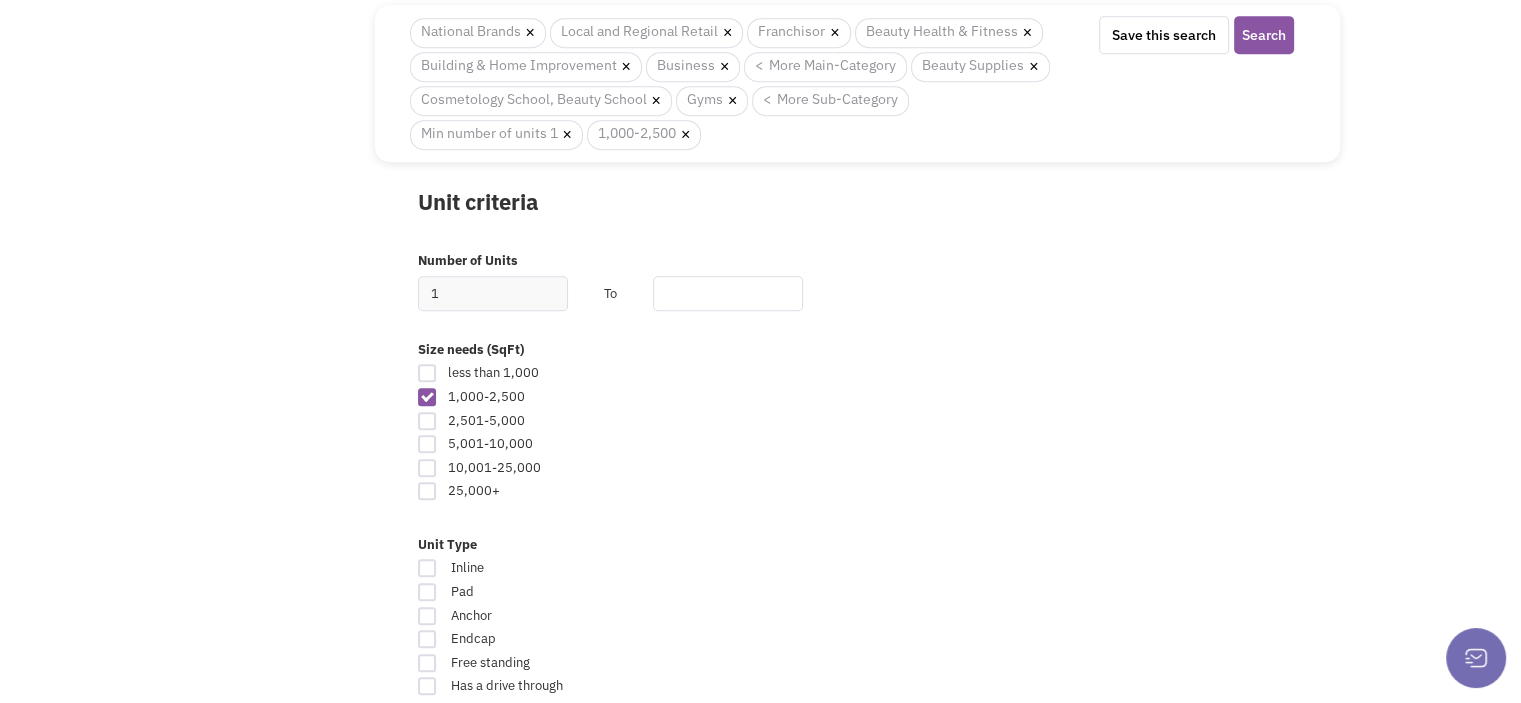 click at bounding box center (728, 293) 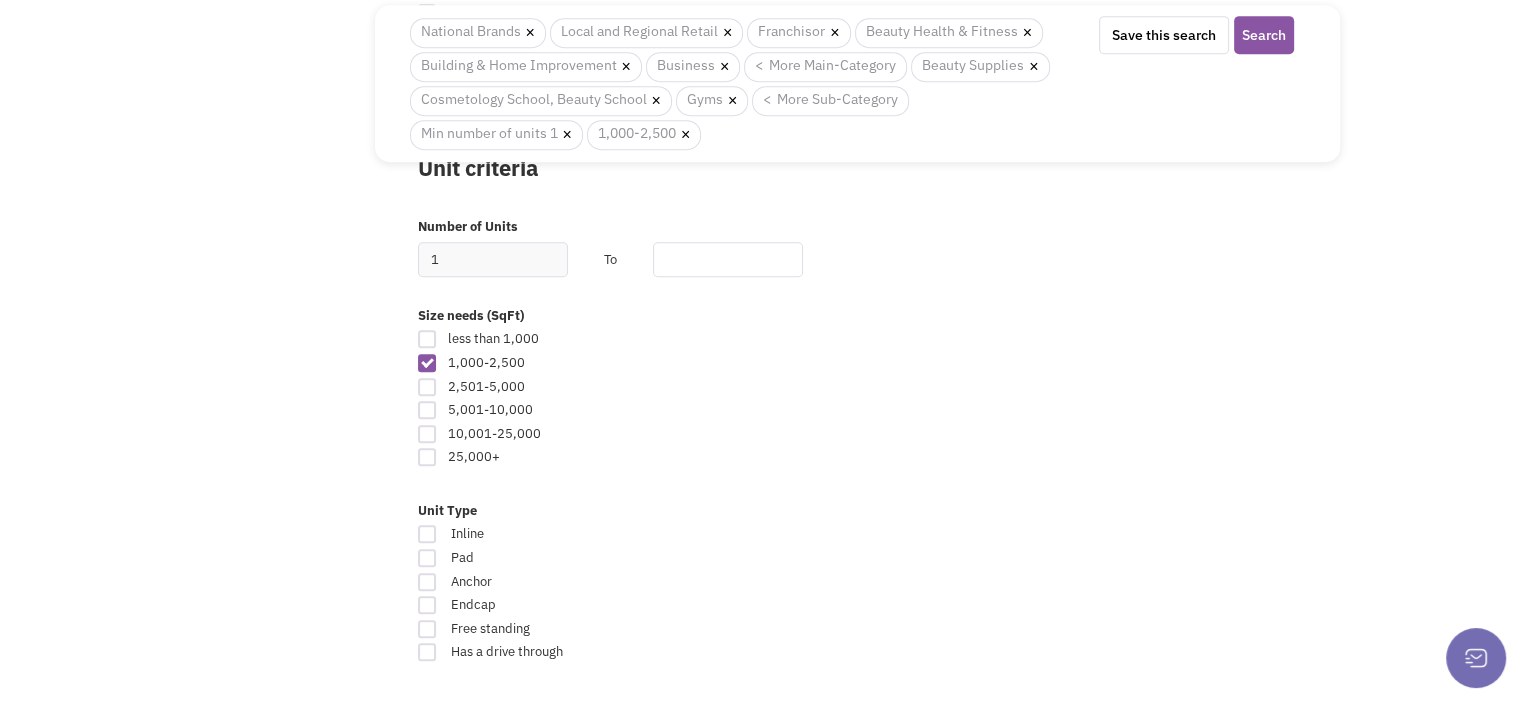 type on "50000" 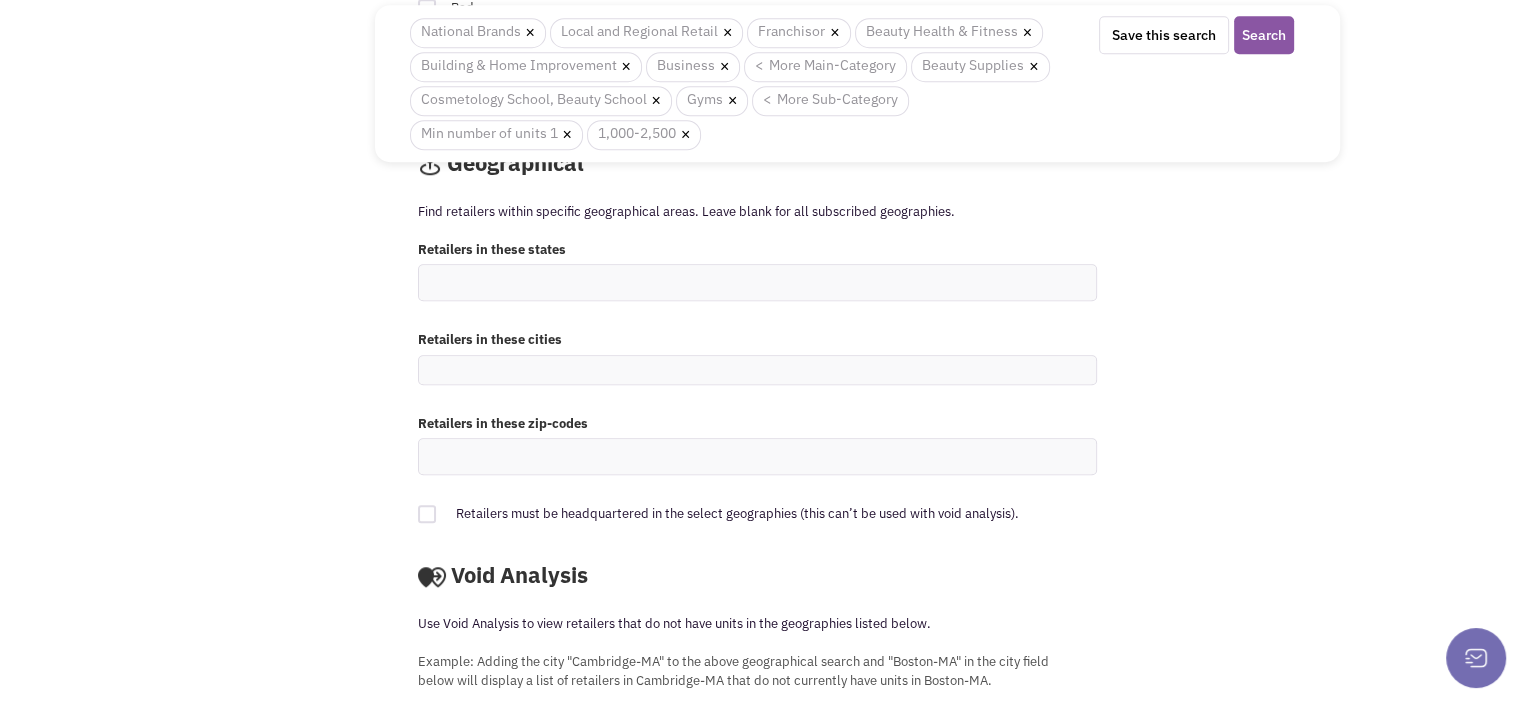 scroll, scrollTop: 1608, scrollLeft: 0, axis: vertical 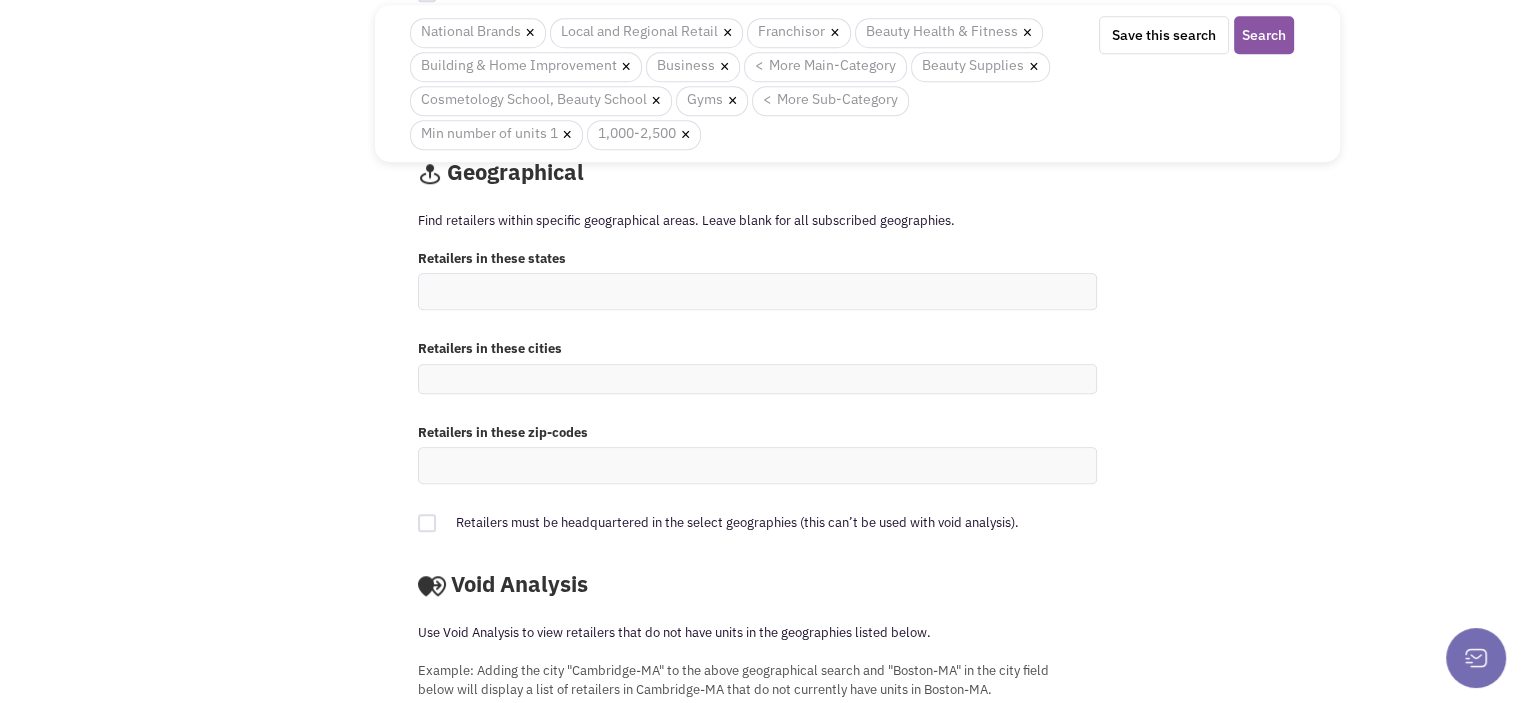 click at bounding box center (757, 291) 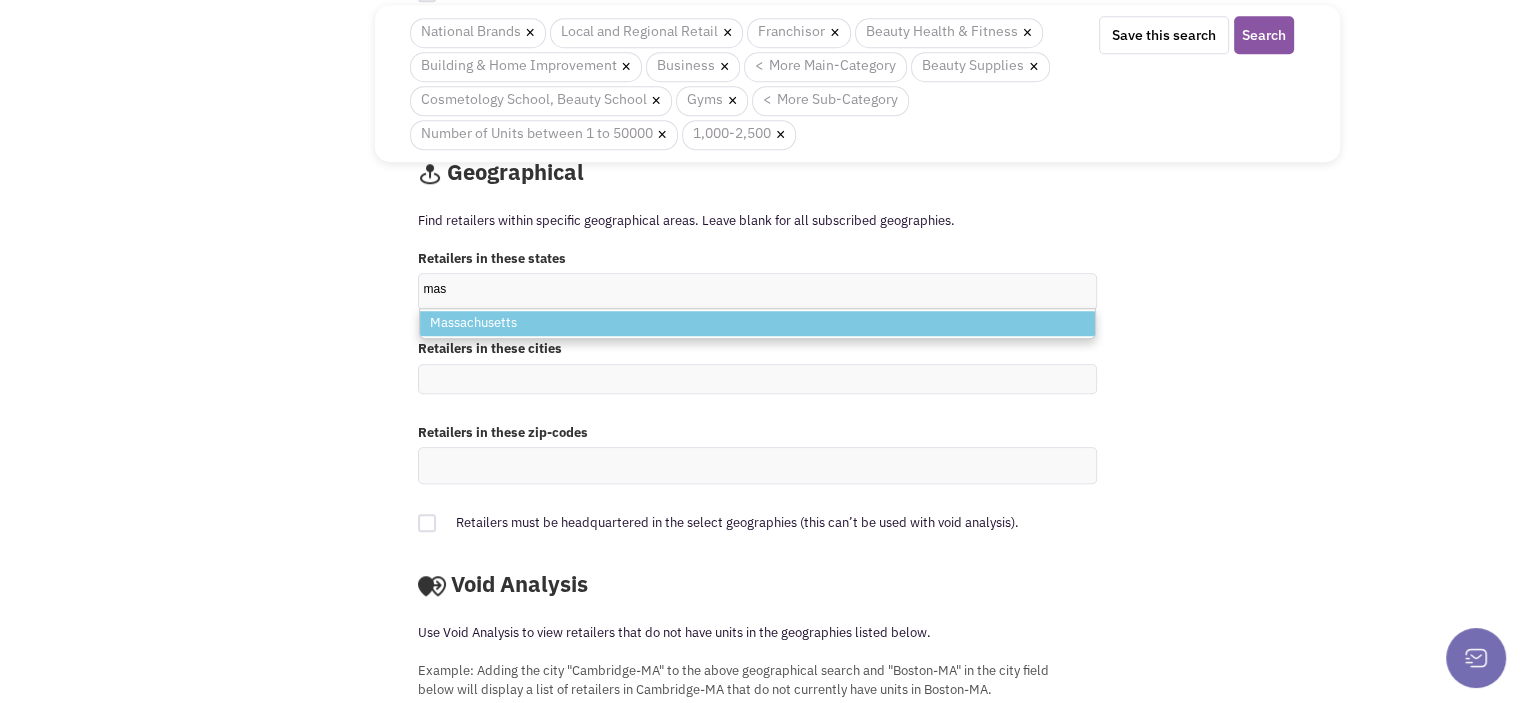 click on "Massachusetts" at bounding box center [757, 323] 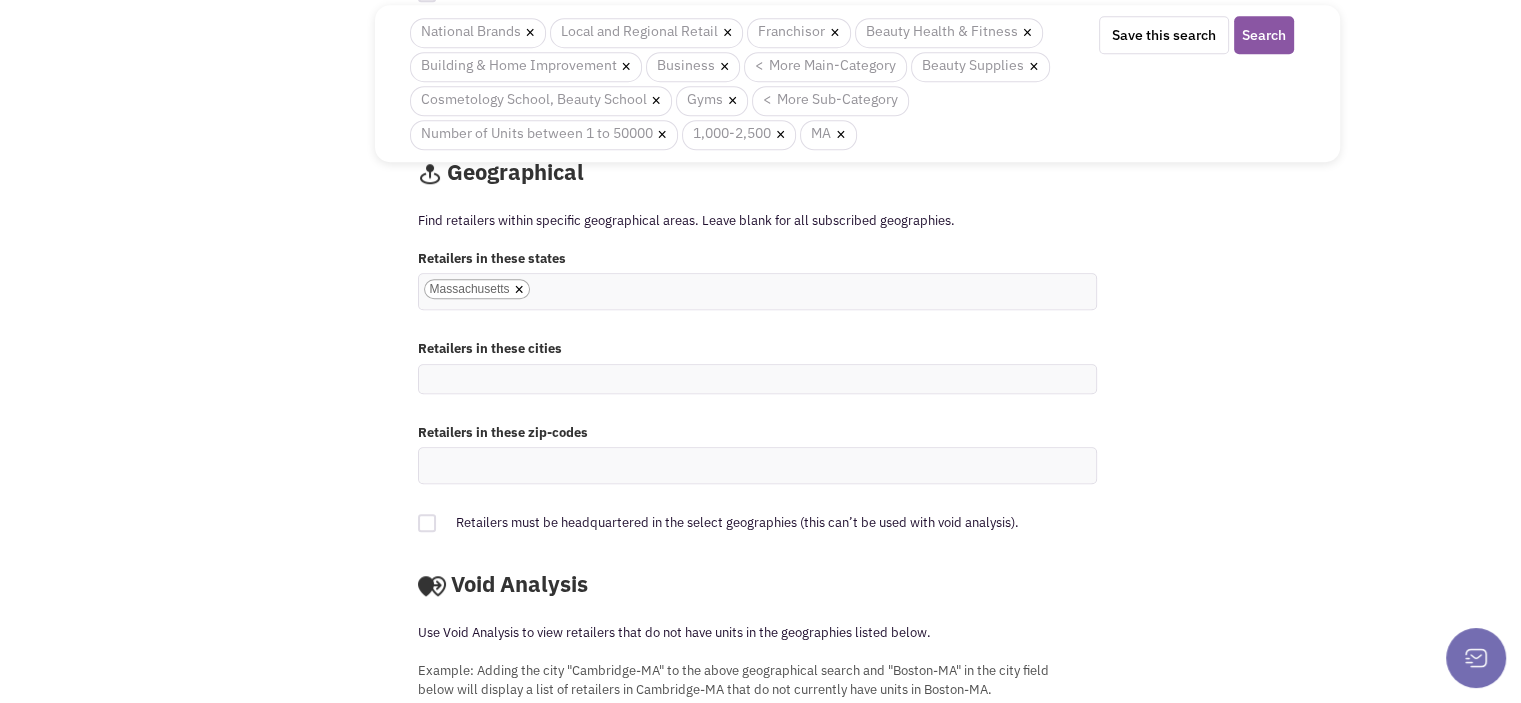 click on "× Massachusetts" at bounding box center [757, 291] 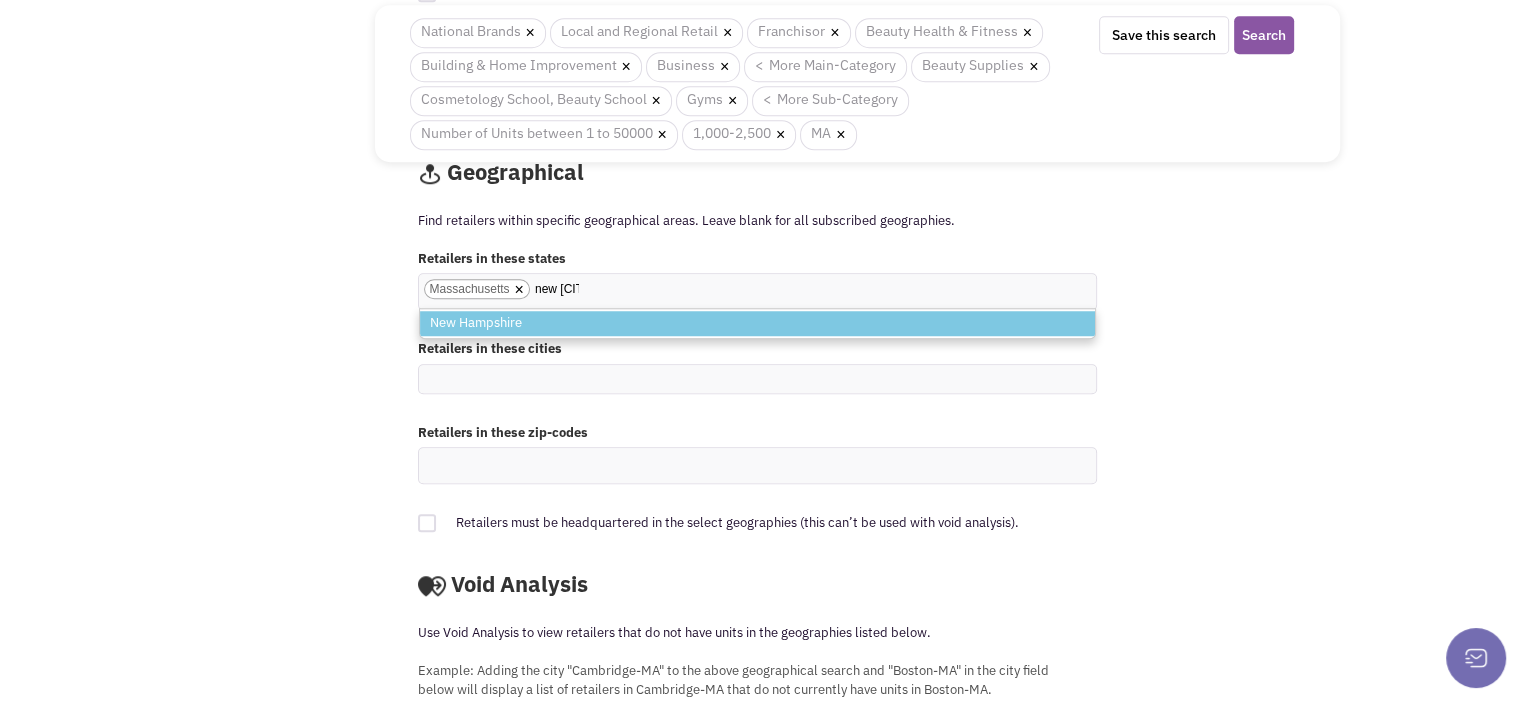 click on "New Hampshire" at bounding box center [757, 323] 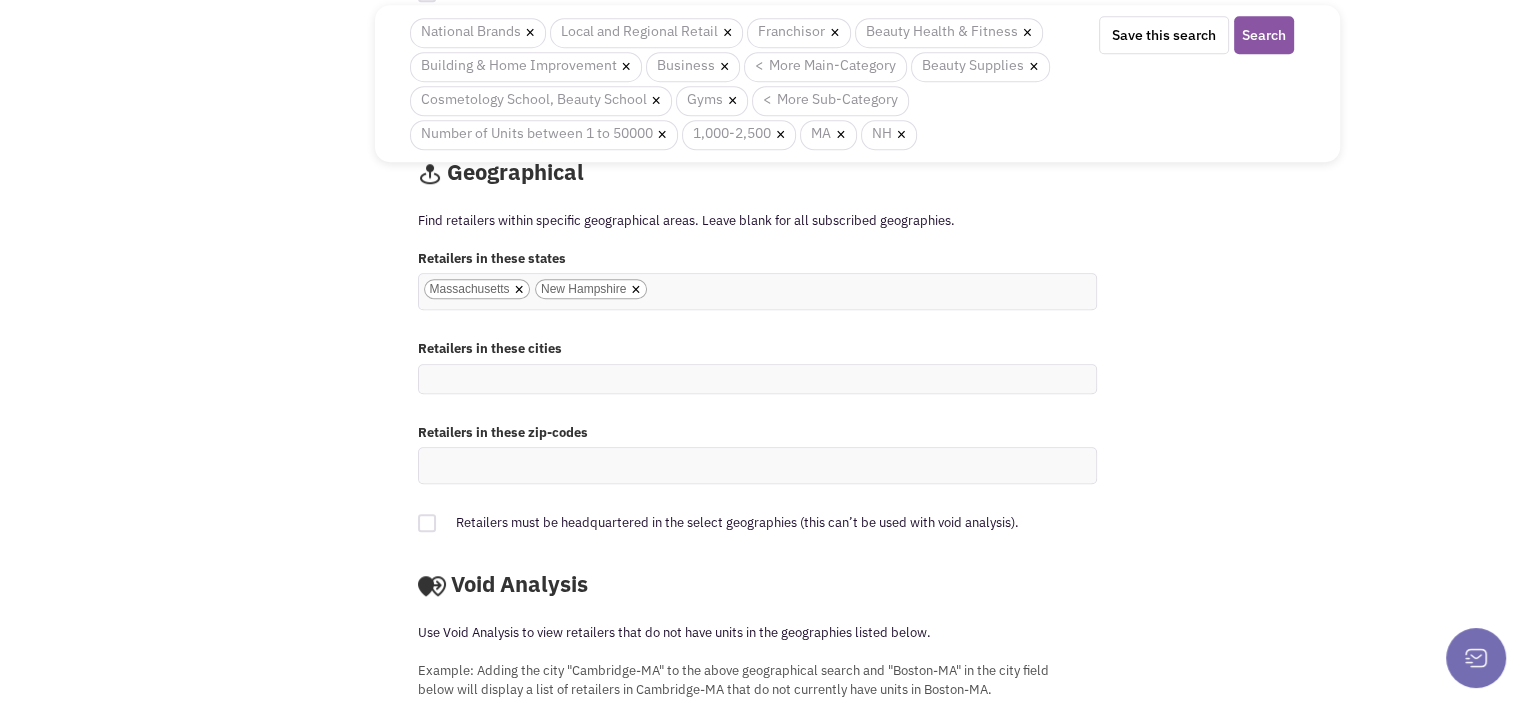 click on "Massachusetts New Hampshire × Massachusetts × New Hampshire" at bounding box center [674, 289] 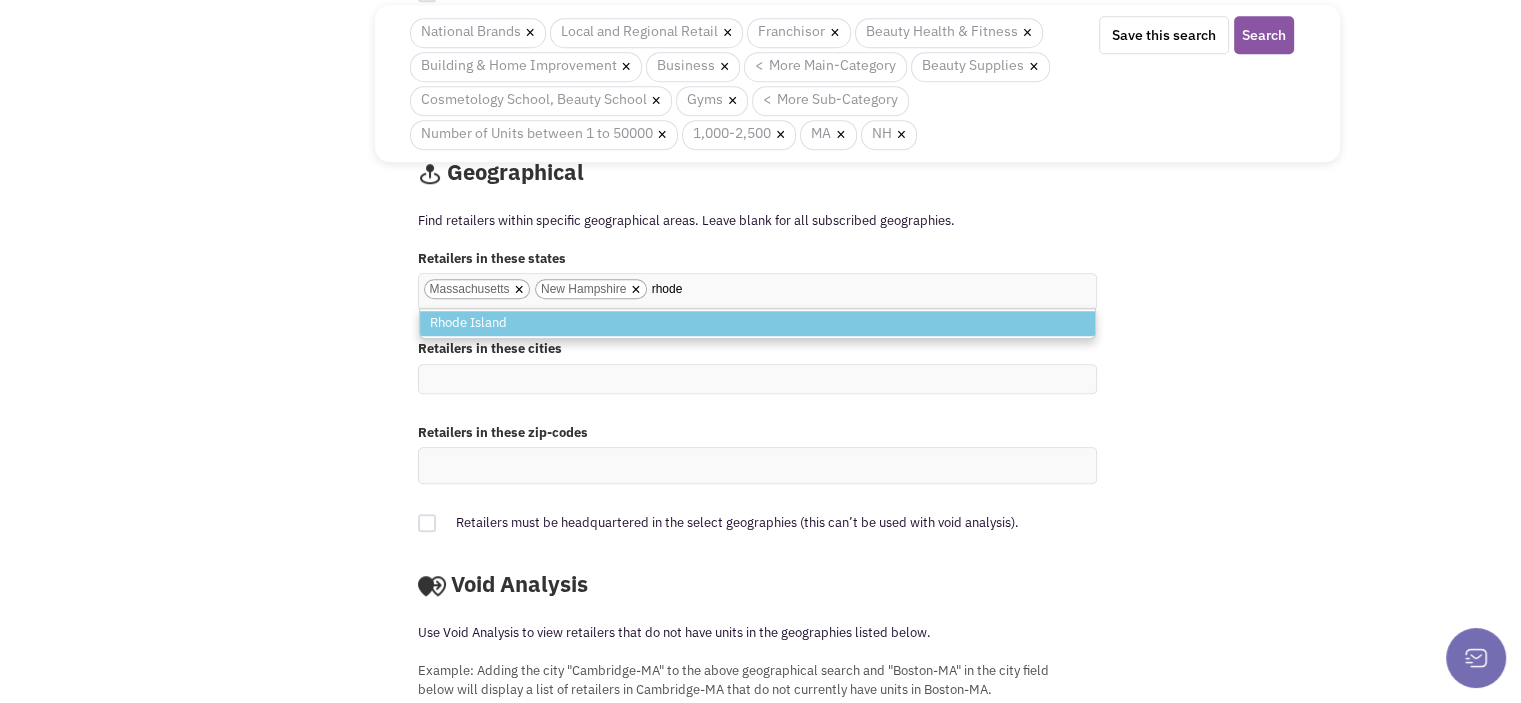 click on "Rhode Island" at bounding box center (757, 323) 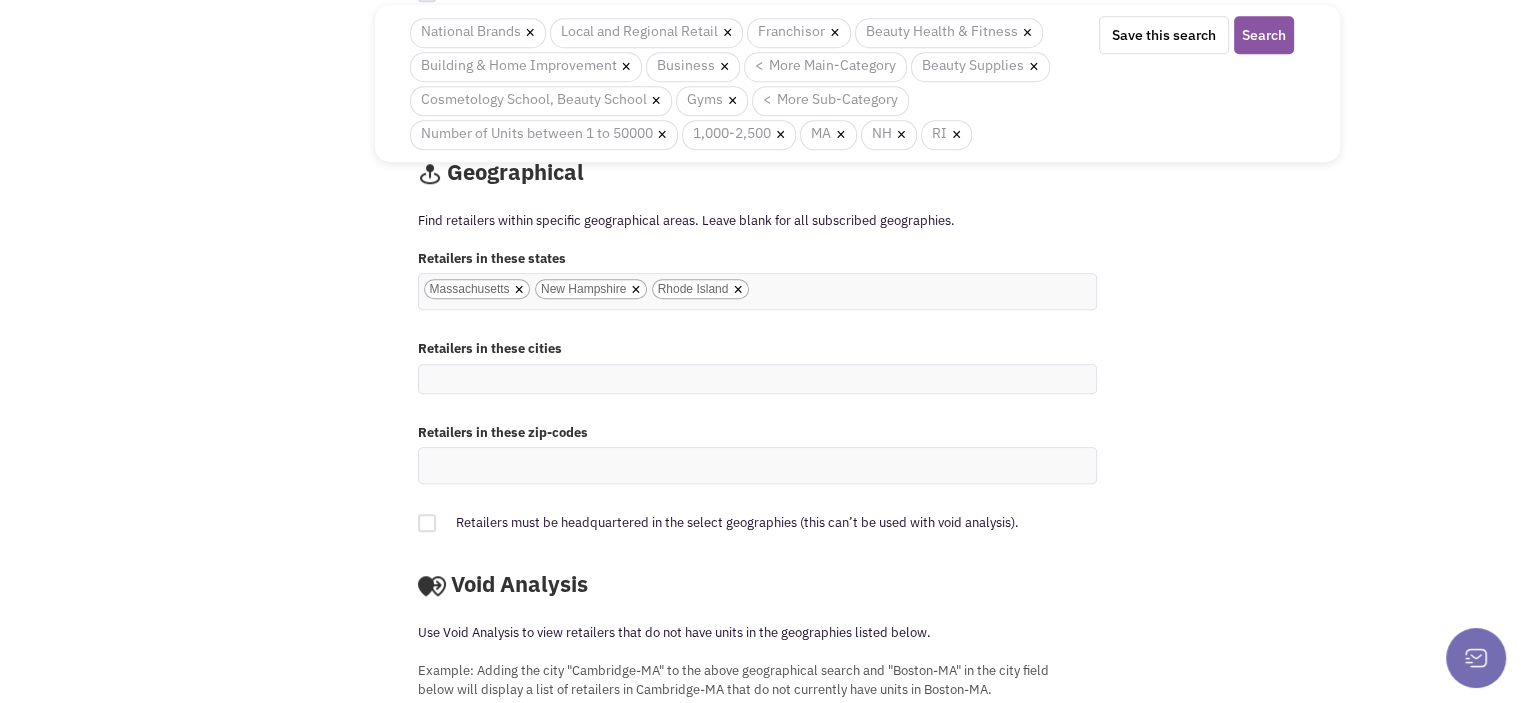 click on "× Massachusetts × New Hampshire × Rhode Island" at bounding box center (757, 291) 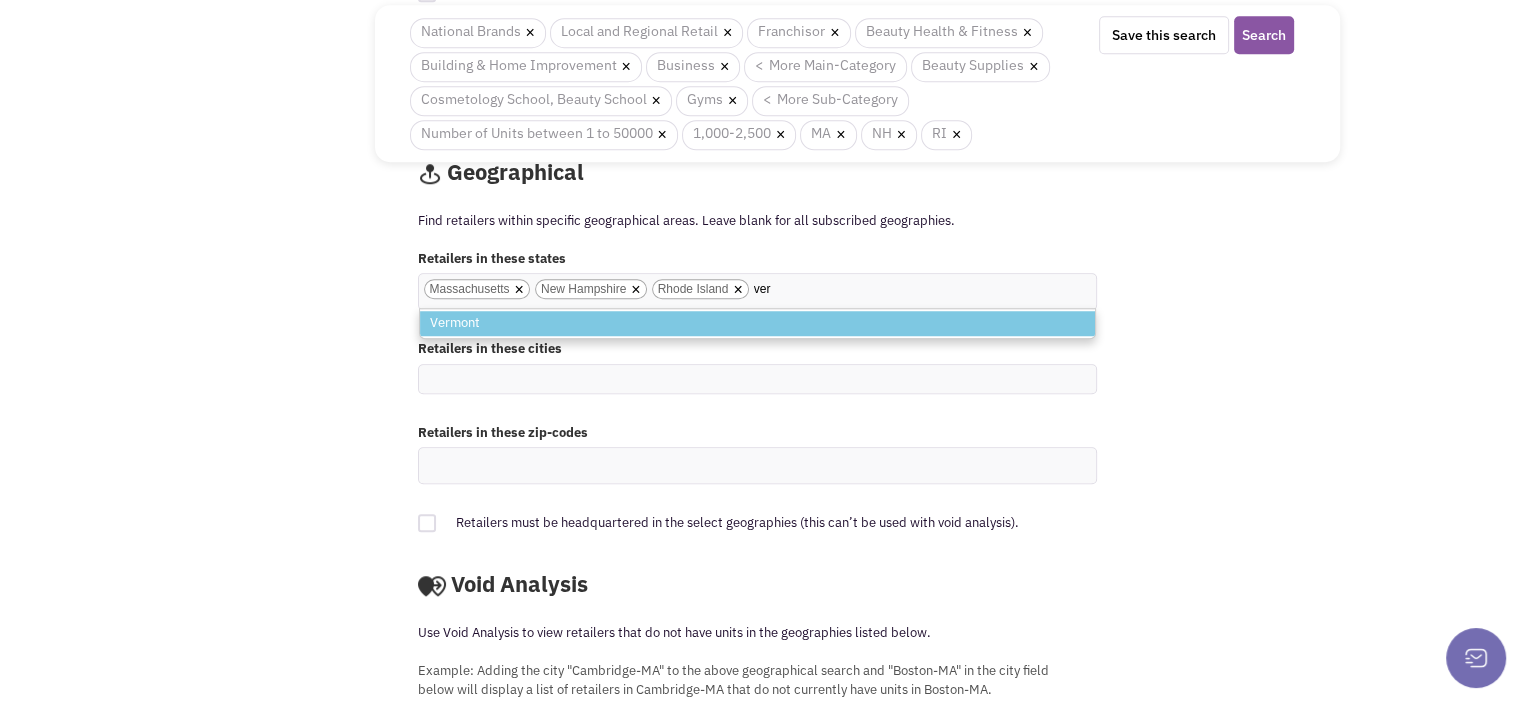 click on "Vermont" at bounding box center [757, 323] 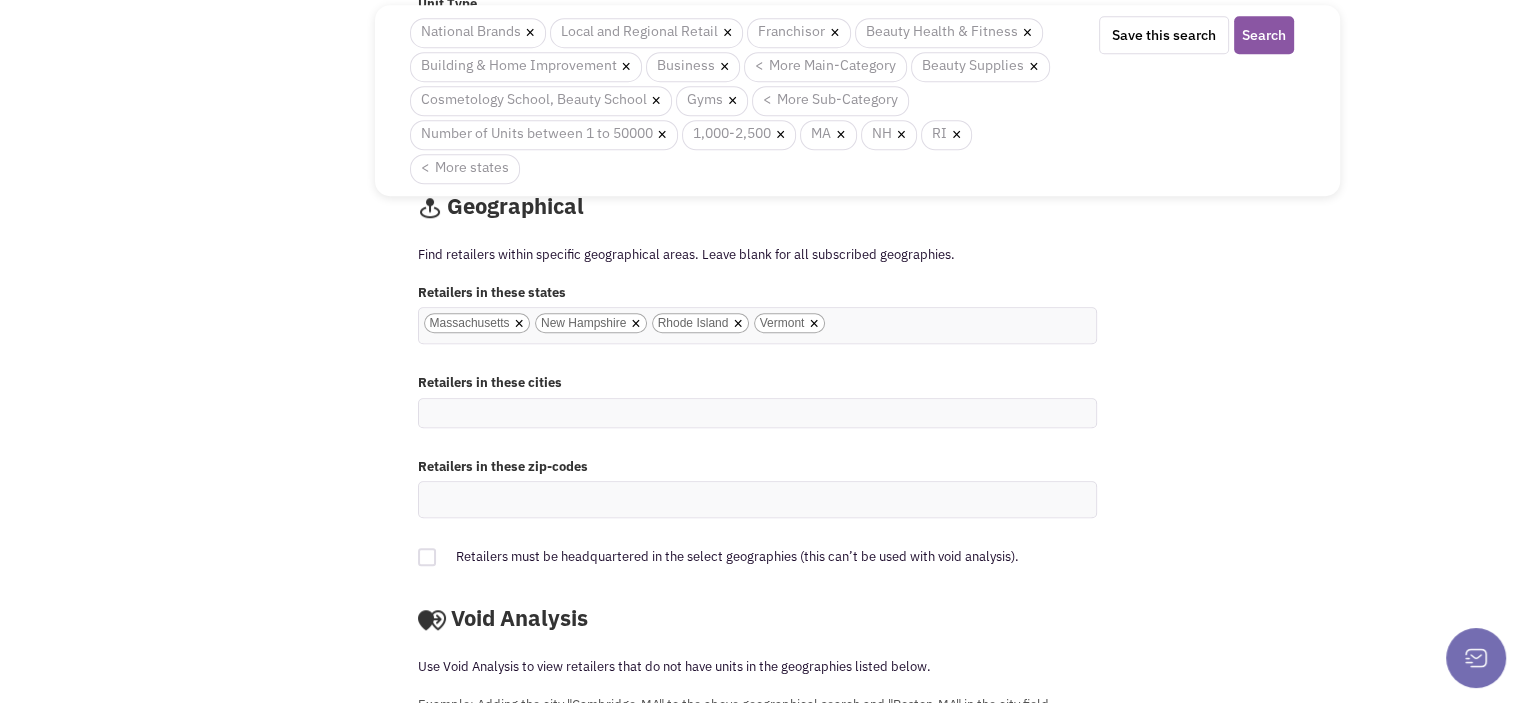 scroll, scrollTop: 1642, scrollLeft: 0, axis: vertical 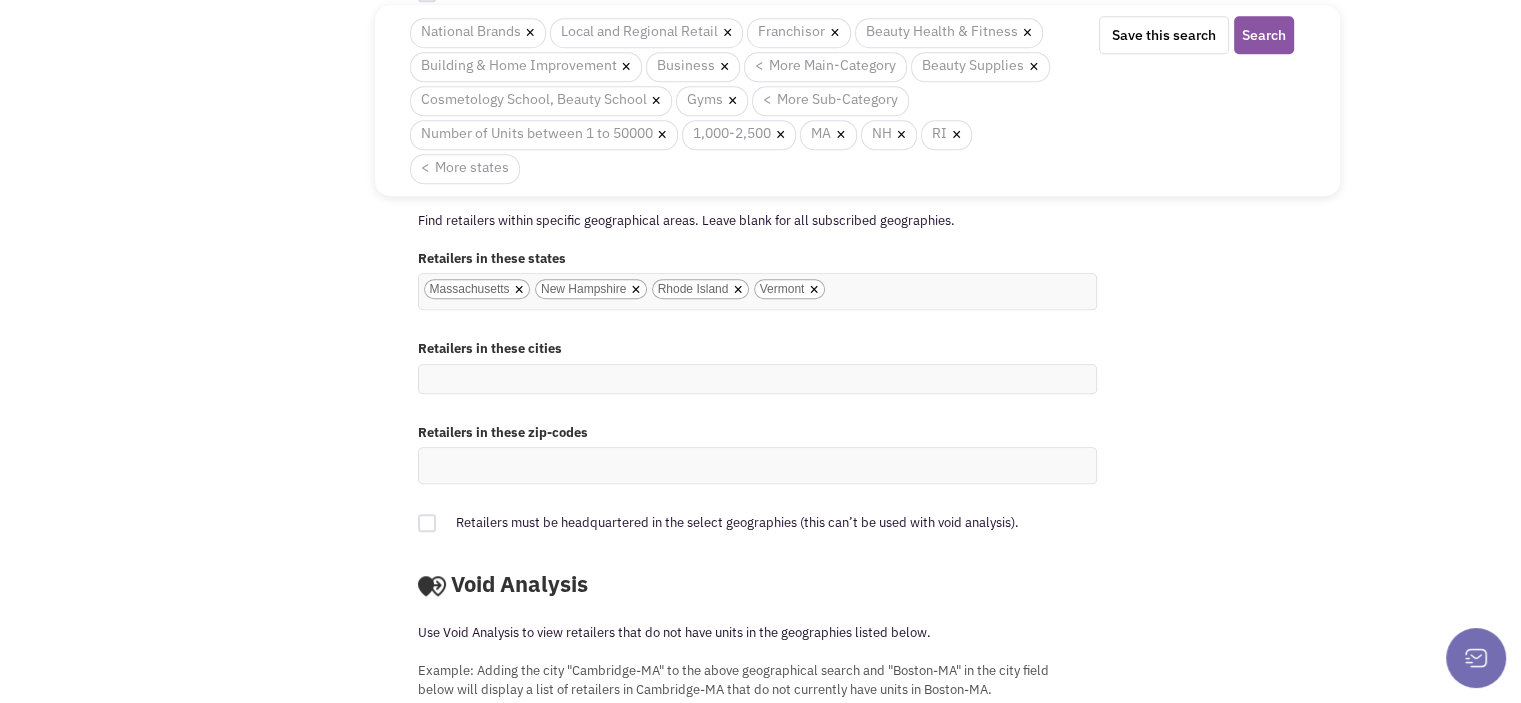 click on "Massachusetts New Hampshire Rhode Island Vermont × Massachusetts × New Hampshire × Rhode Island × Vermont" at bounding box center [852, 289] 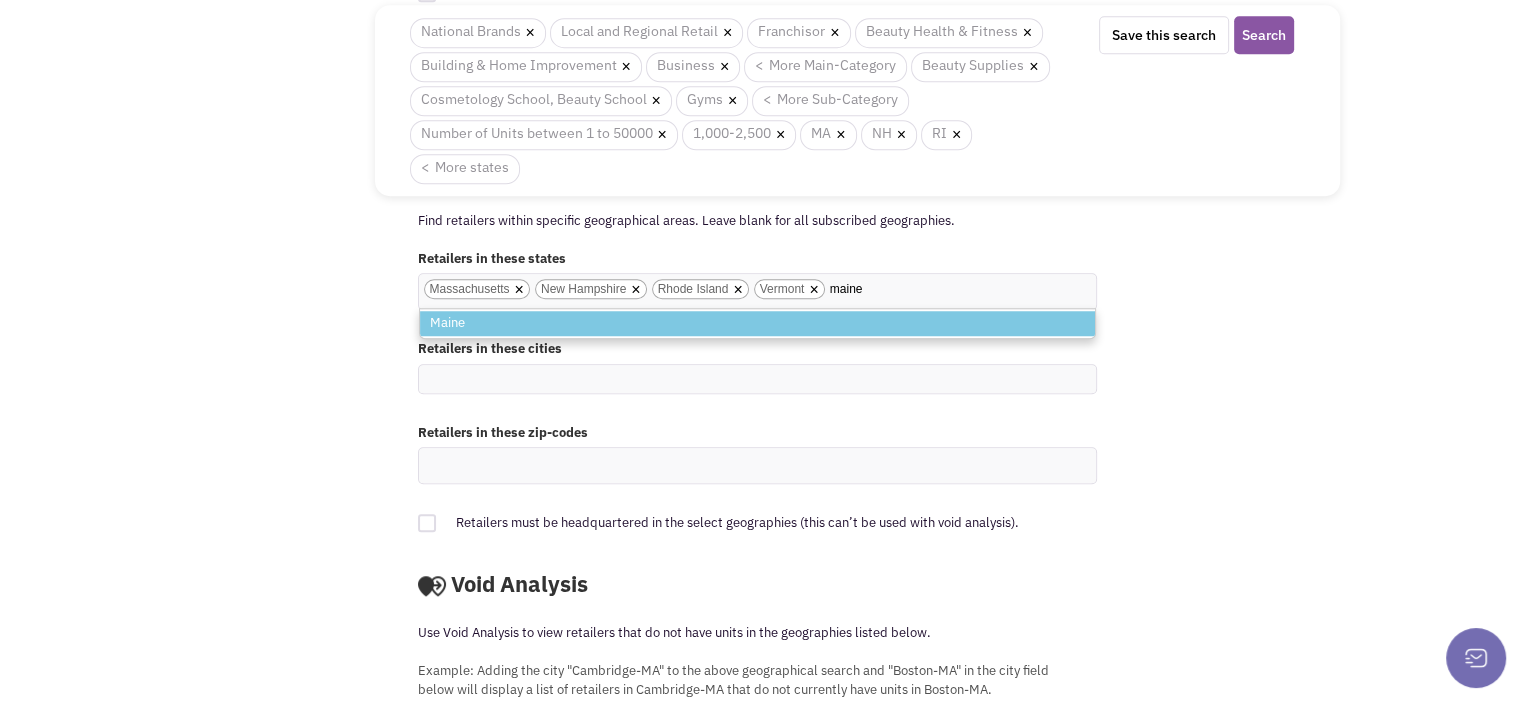 type on "maine" 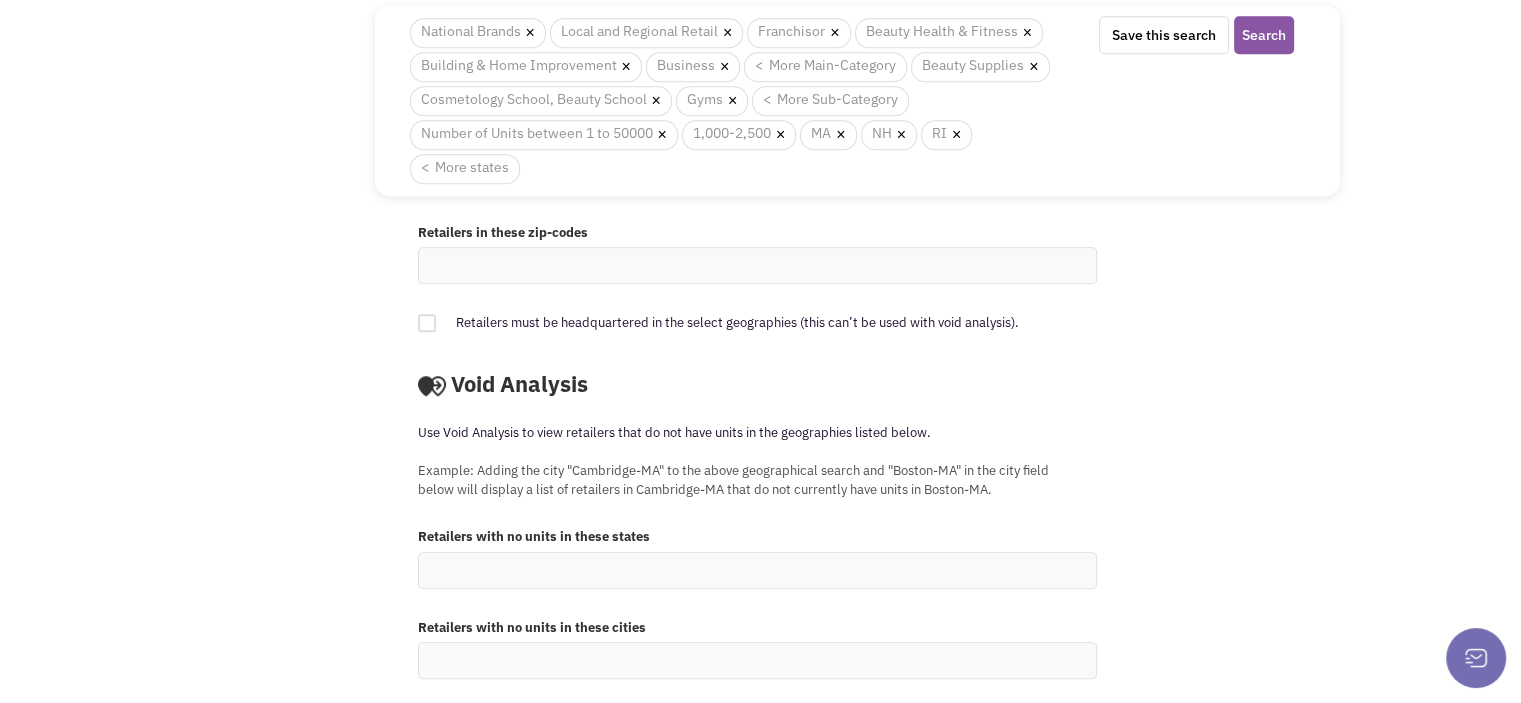 scroll, scrollTop: 1943, scrollLeft: 0, axis: vertical 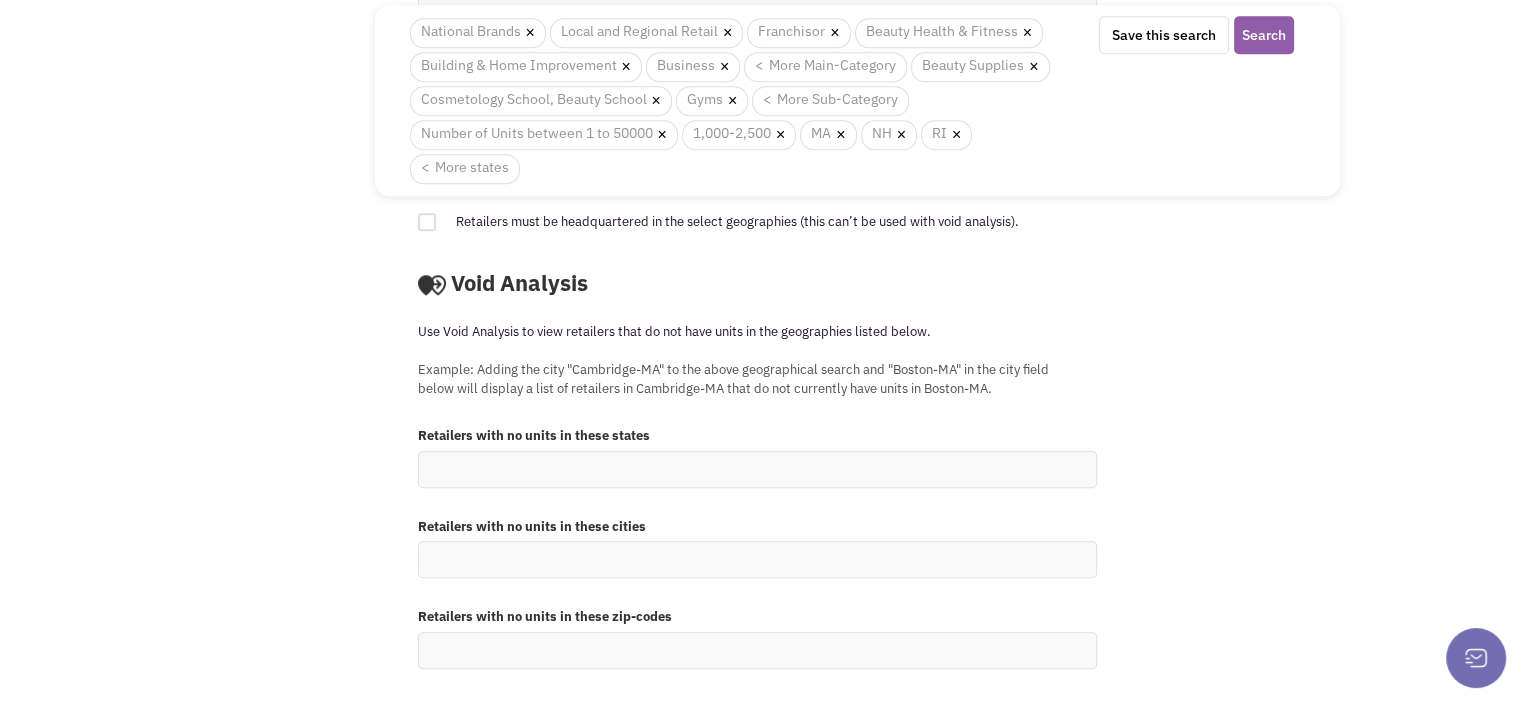 click on "Search" at bounding box center (1264, 35) 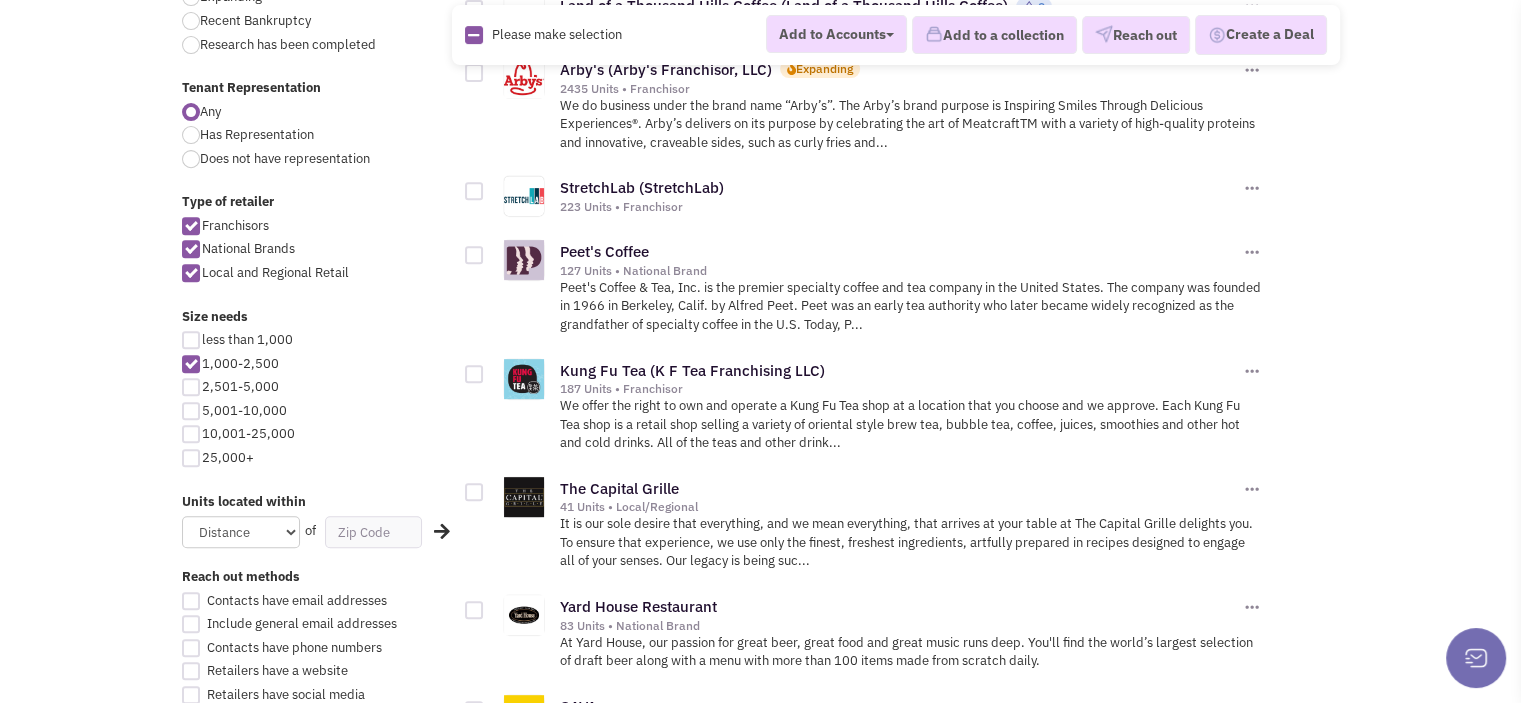 scroll, scrollTop: 900, scrollLeft: 0, axis: vertical 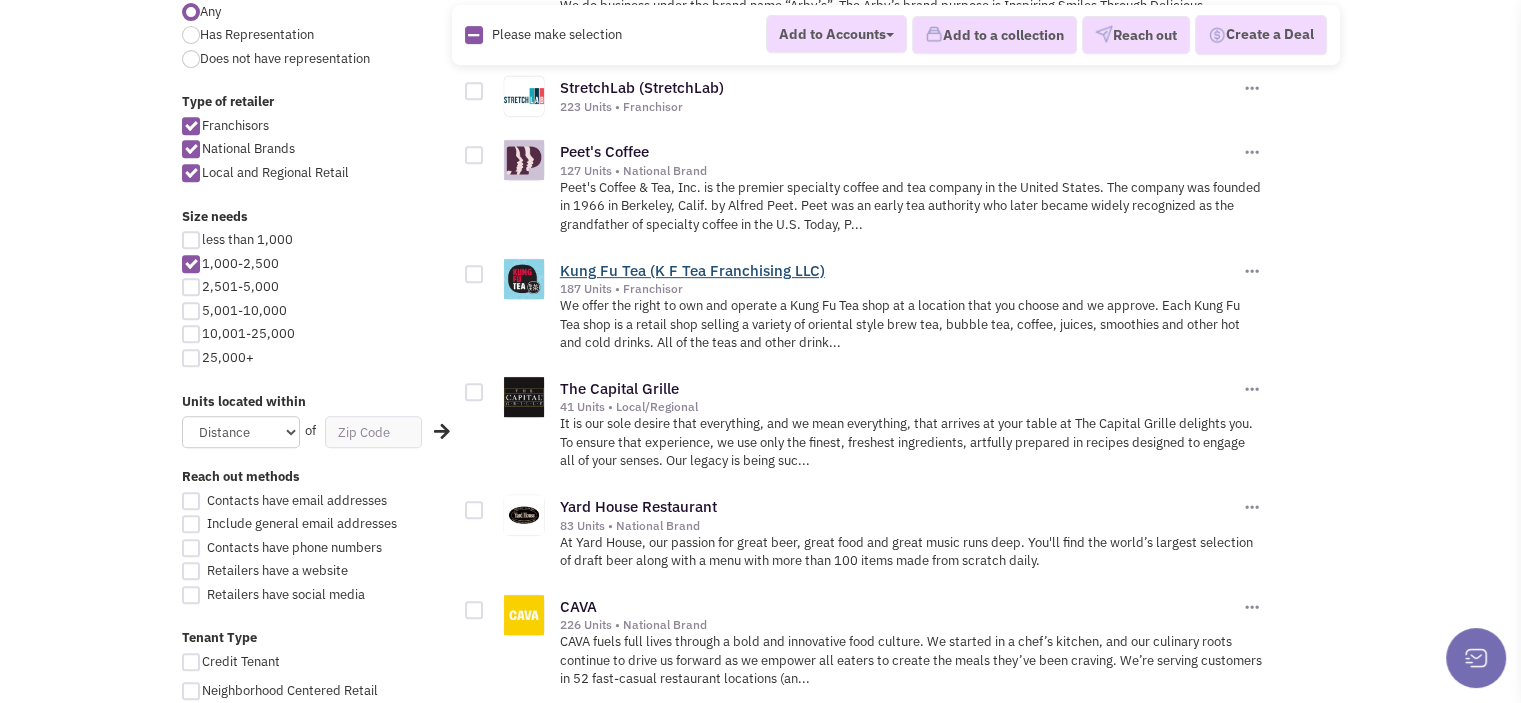 click on "Kung Fu Tea (K F Tea Franchising LLC)" at bounding box center (692, 270) 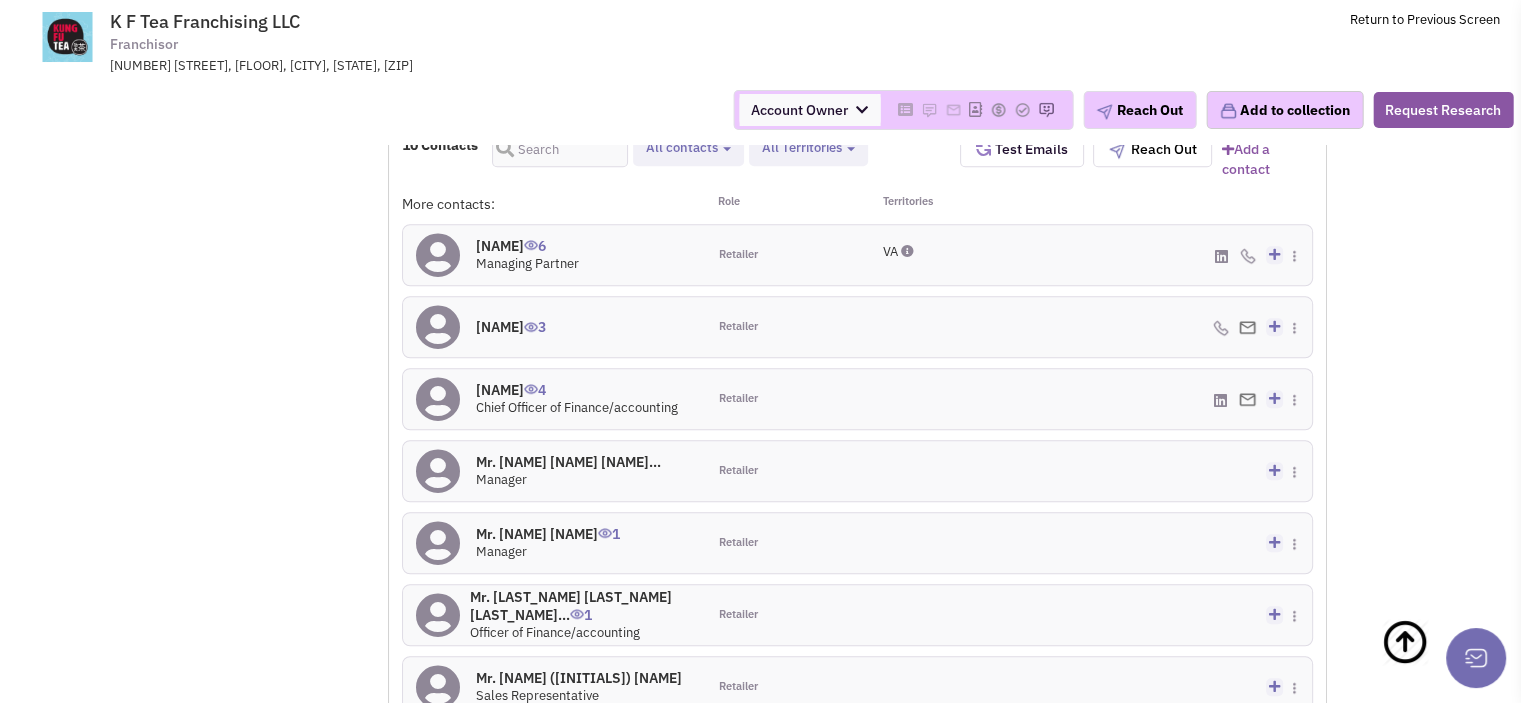scroll, scrollTop: 1501, scrollLeft: 0, axis: vertical 